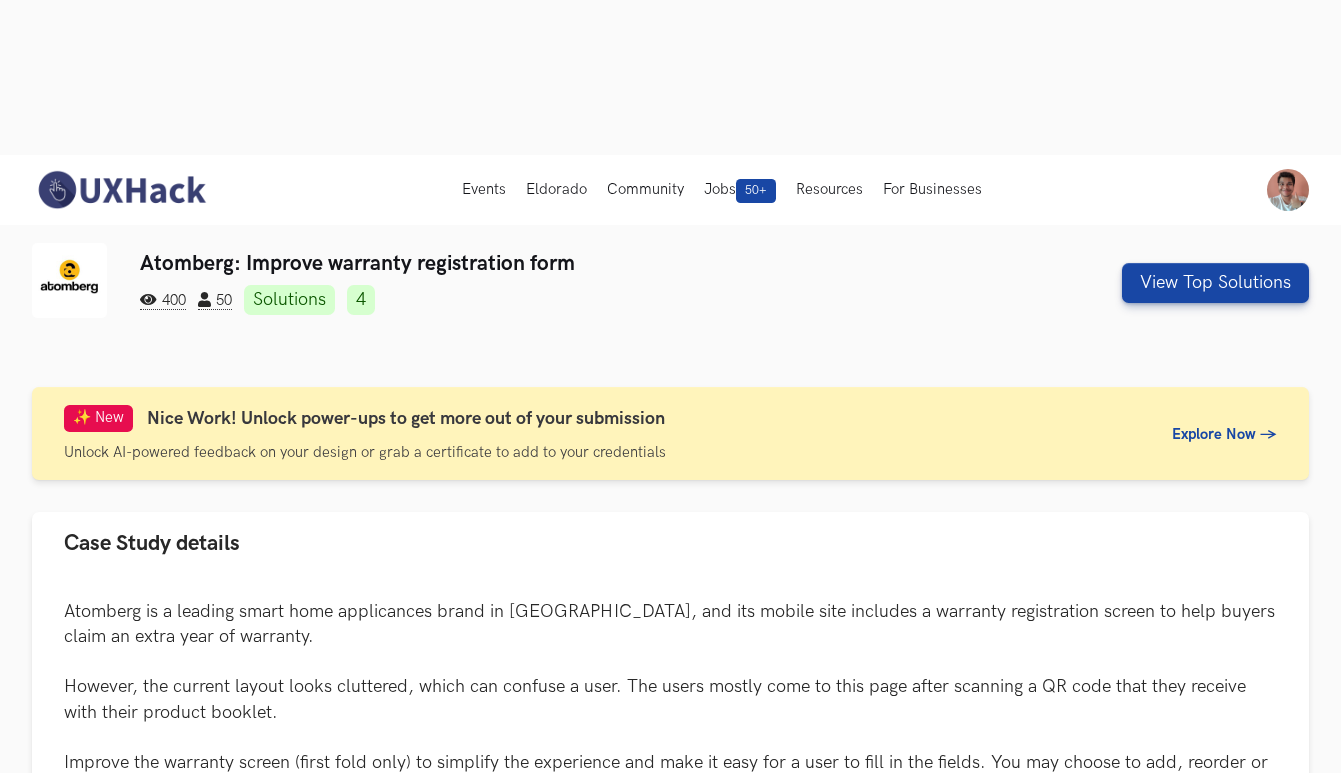 scroll, scrollTop: 0, scrollLeft: 0, axis: both 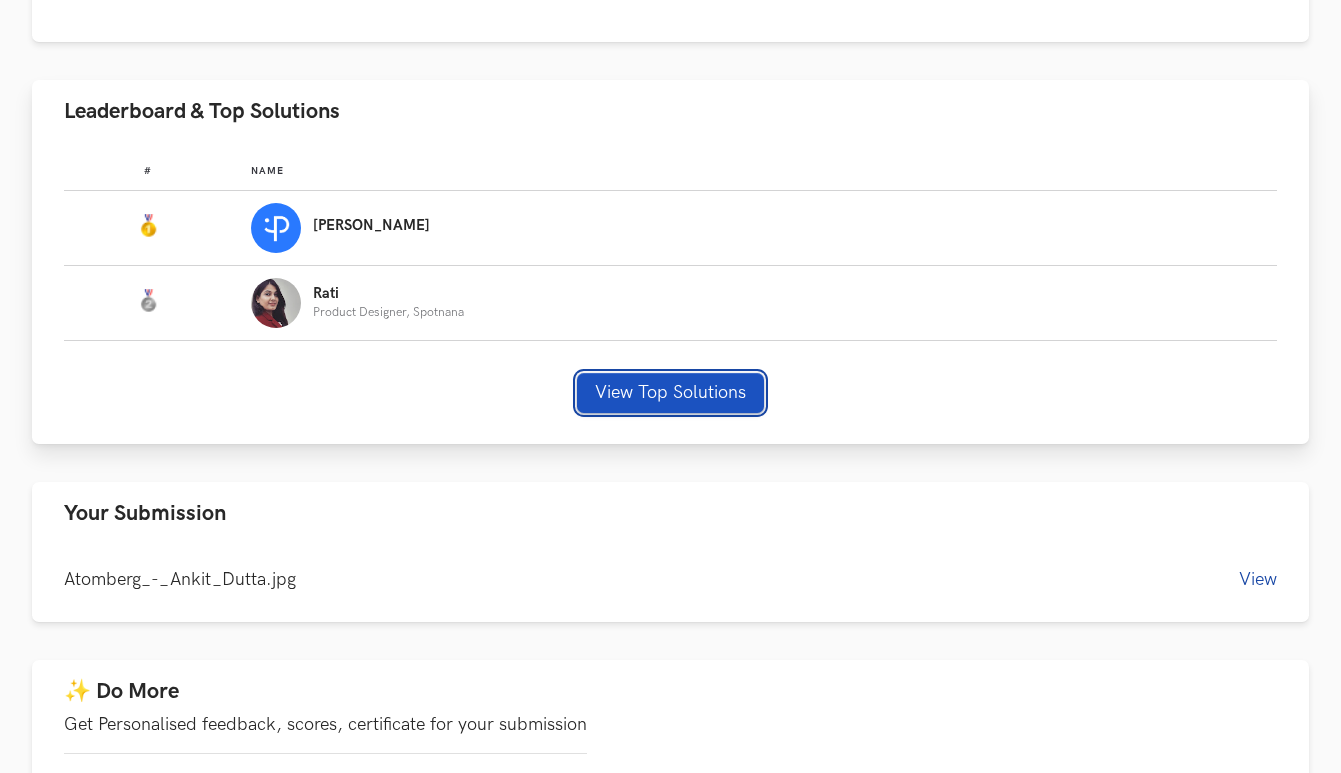 click on "View Top Solutions" at bounding box center (670, 393) 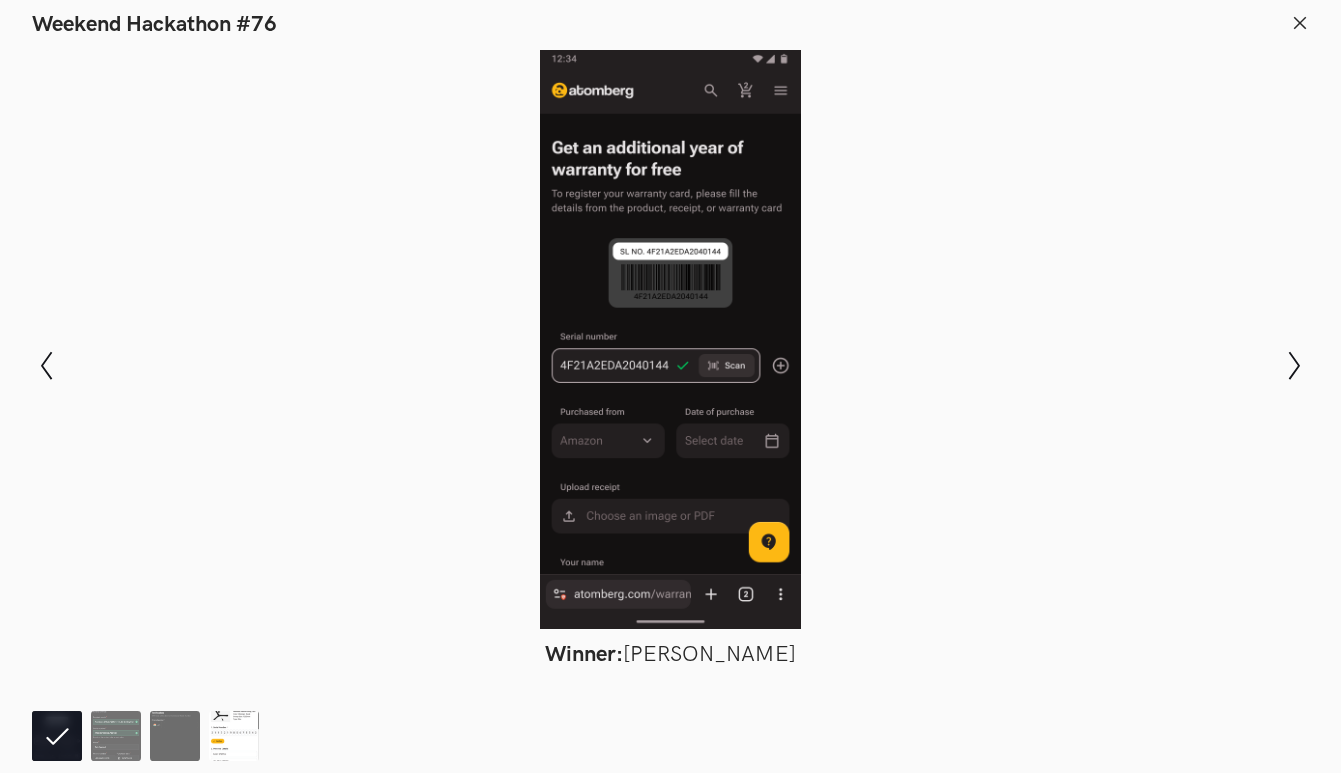 click at bounding box center (234, 736) 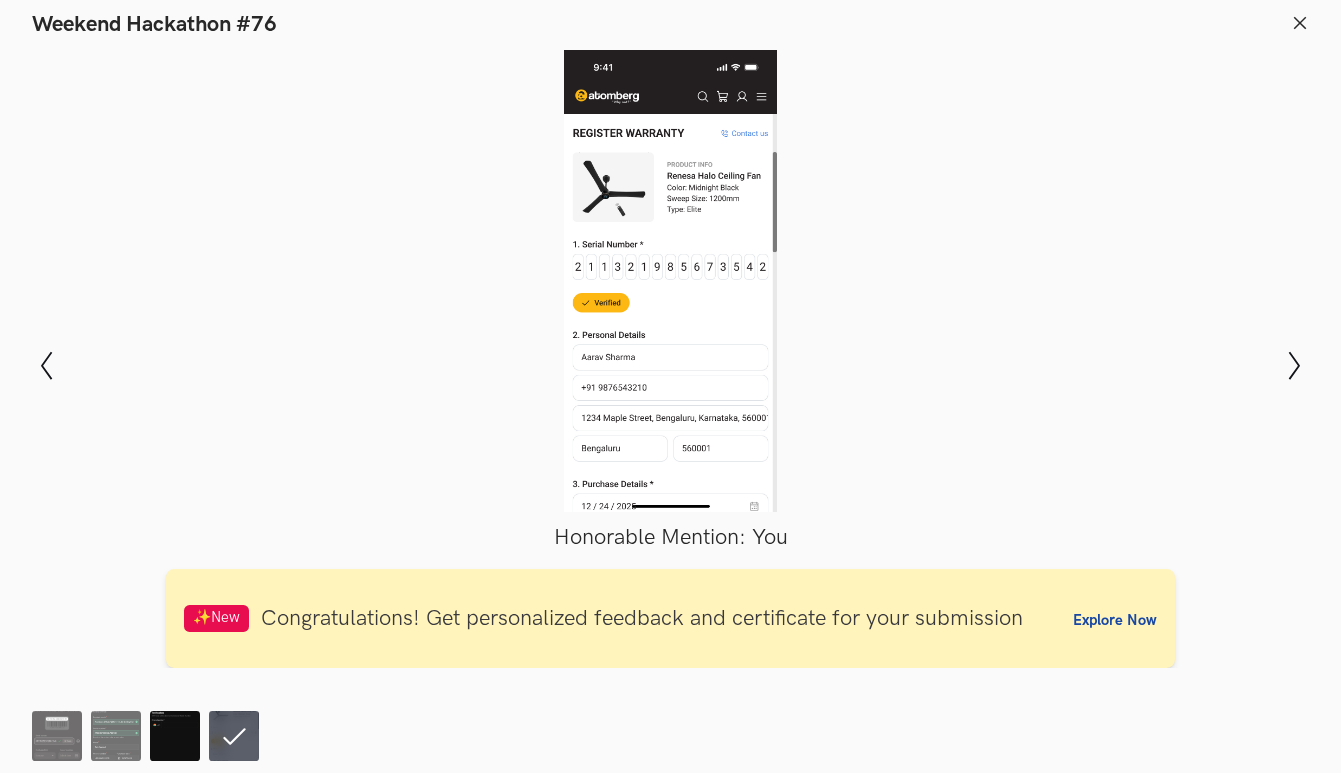 click at bounding box center (175, 736) 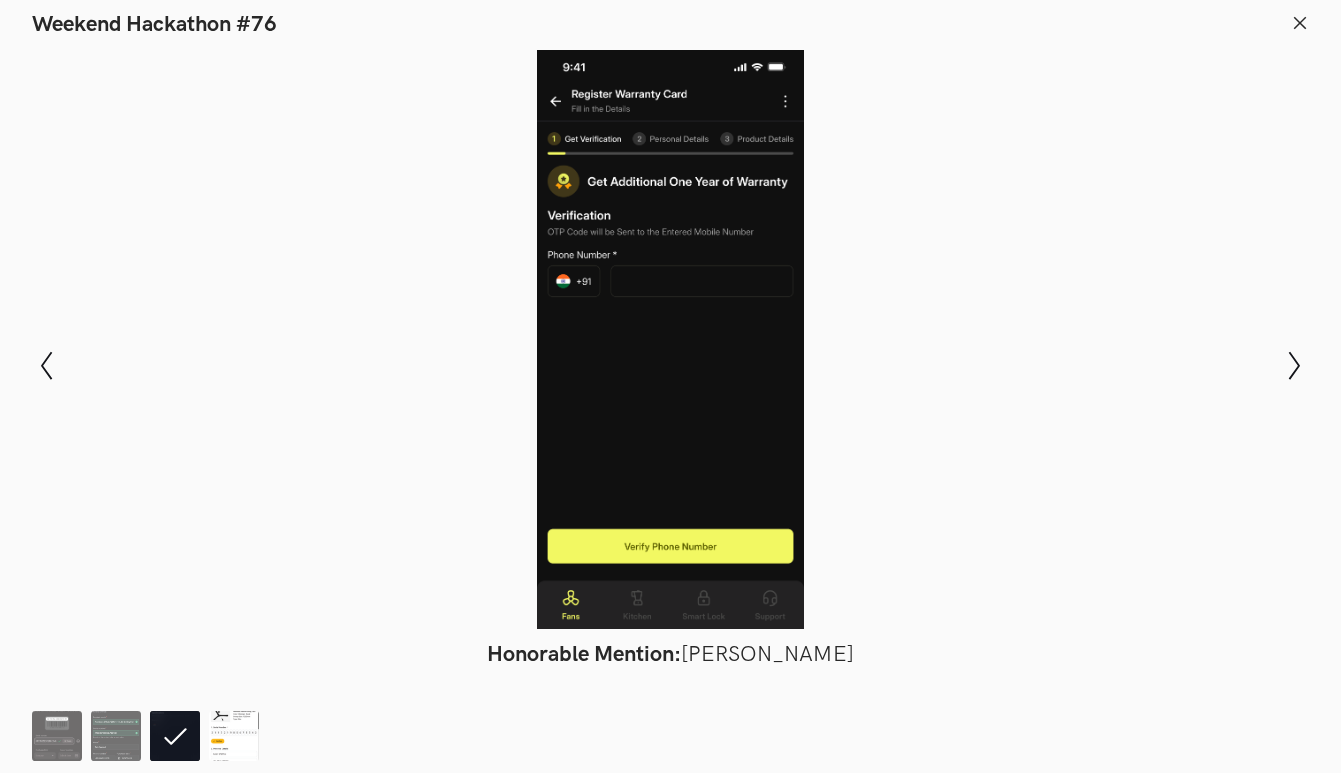 click at bounding box center (234, 736) 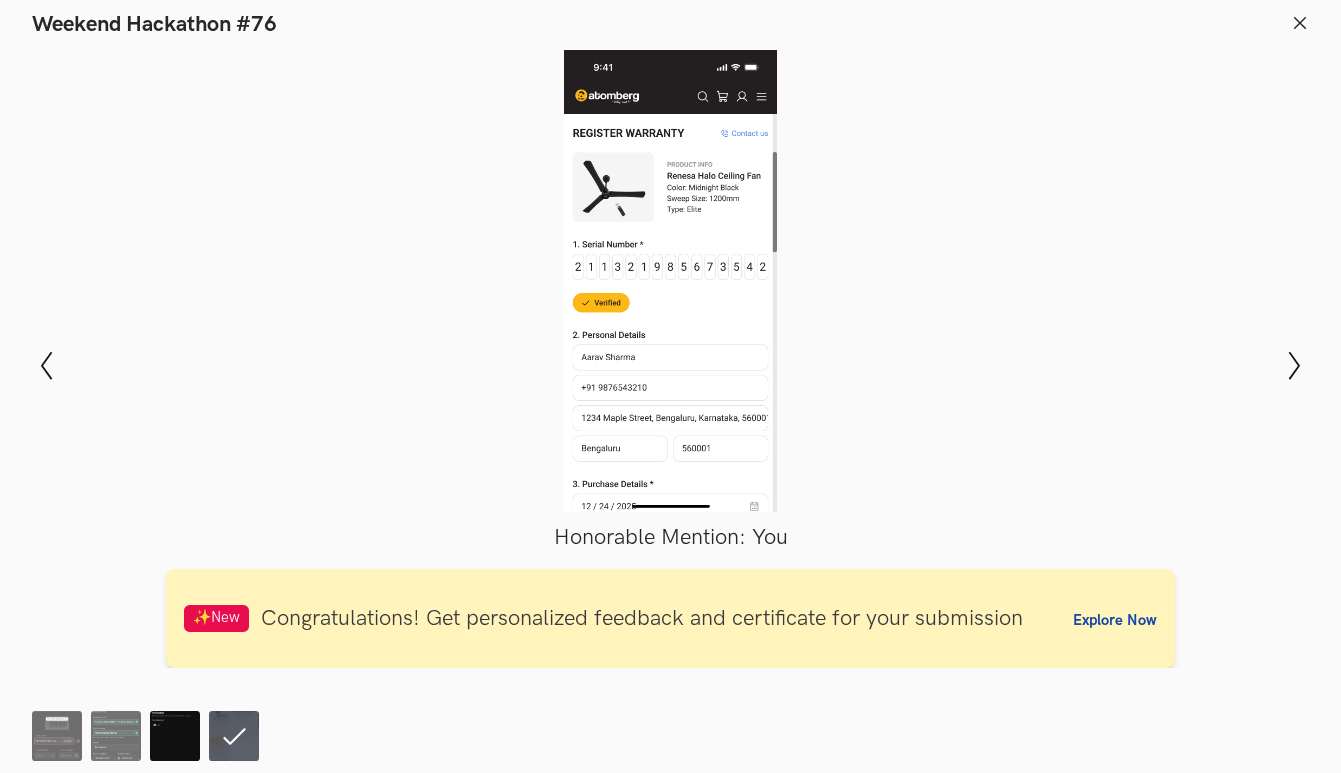 click at bounding box center (175, 736) 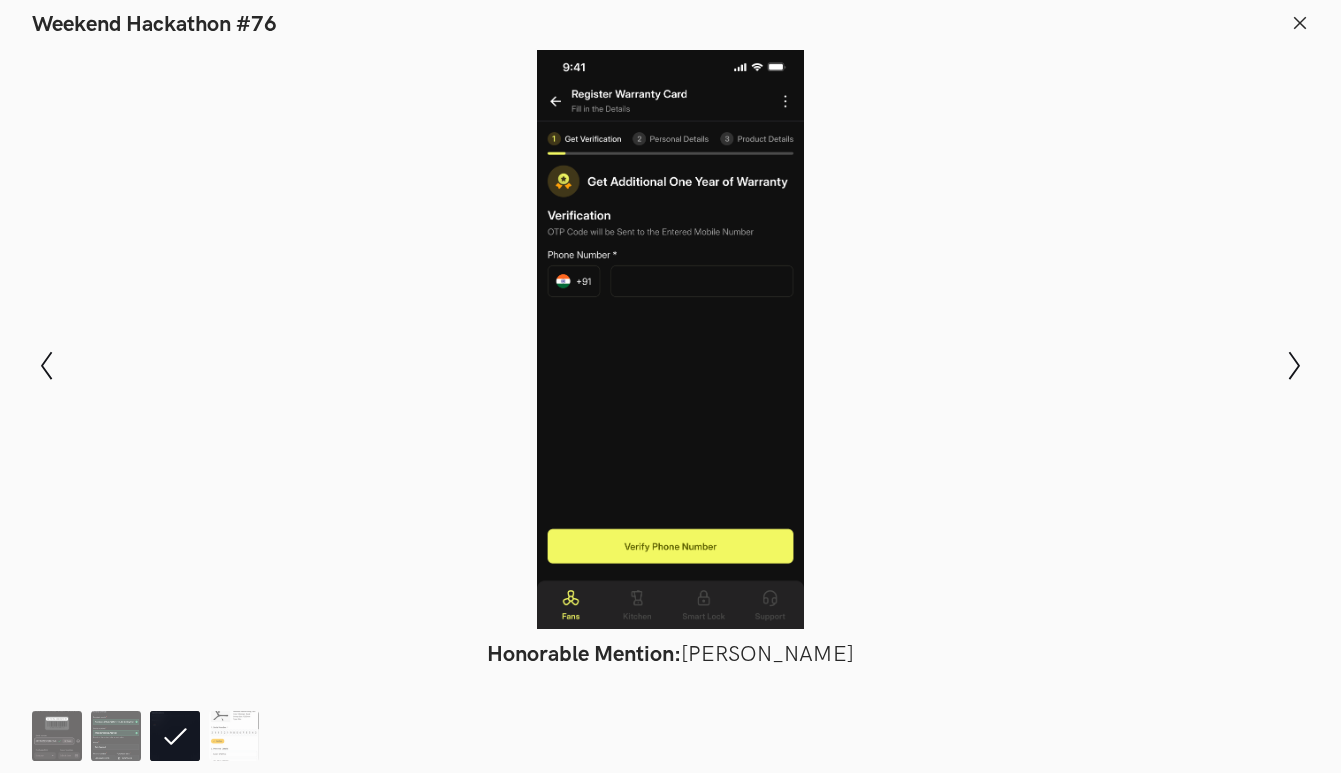 click at bounding box center [150, 736] 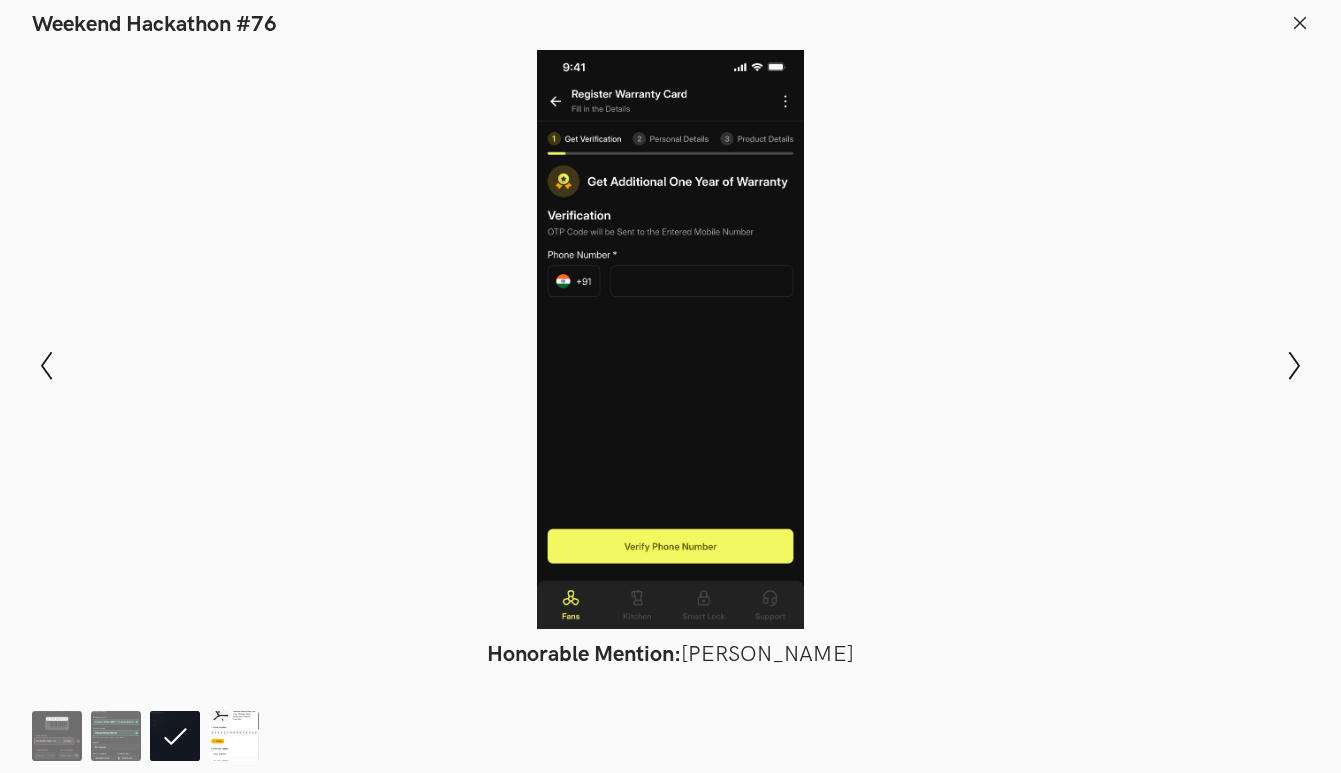 click at bounding box center [234, 736] 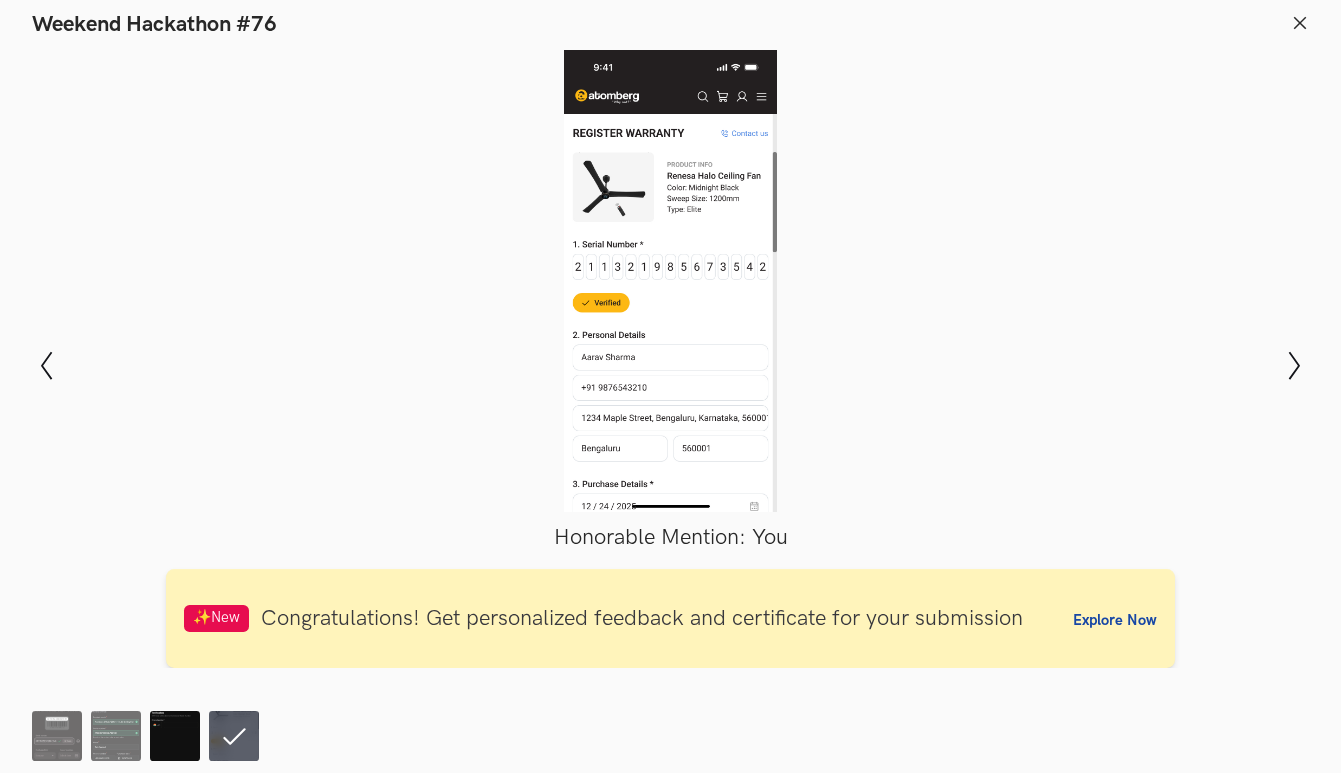 click at bounding box center (175, 736) 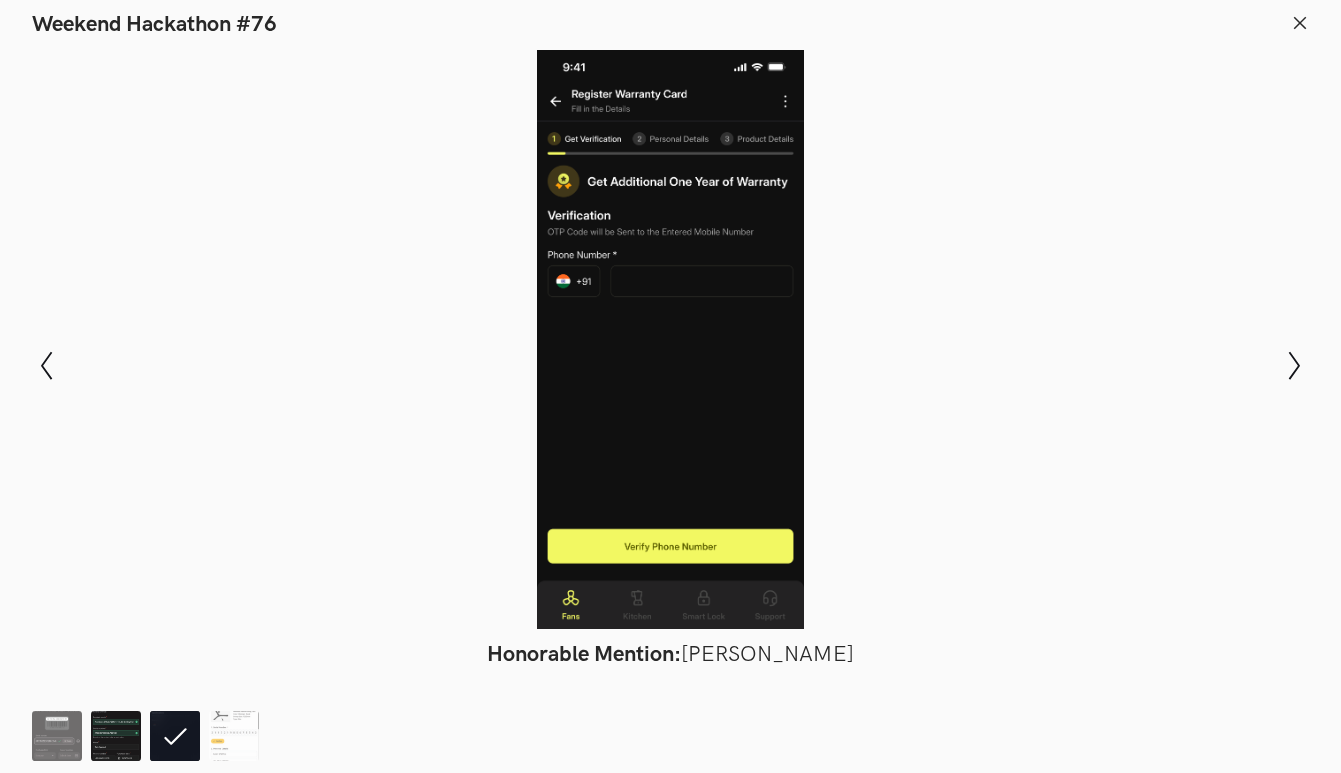 click at bounding box center [116, 736] 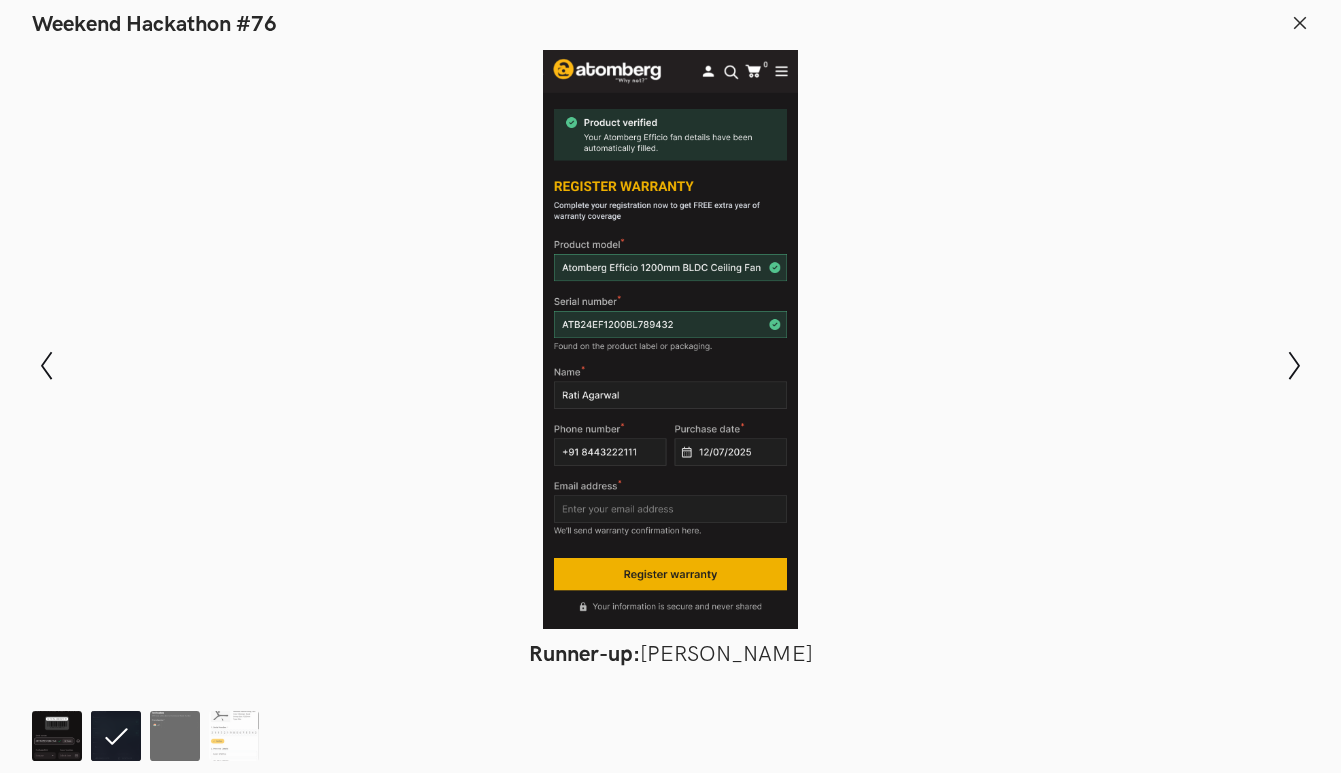 click at bounding box center (57, 736) 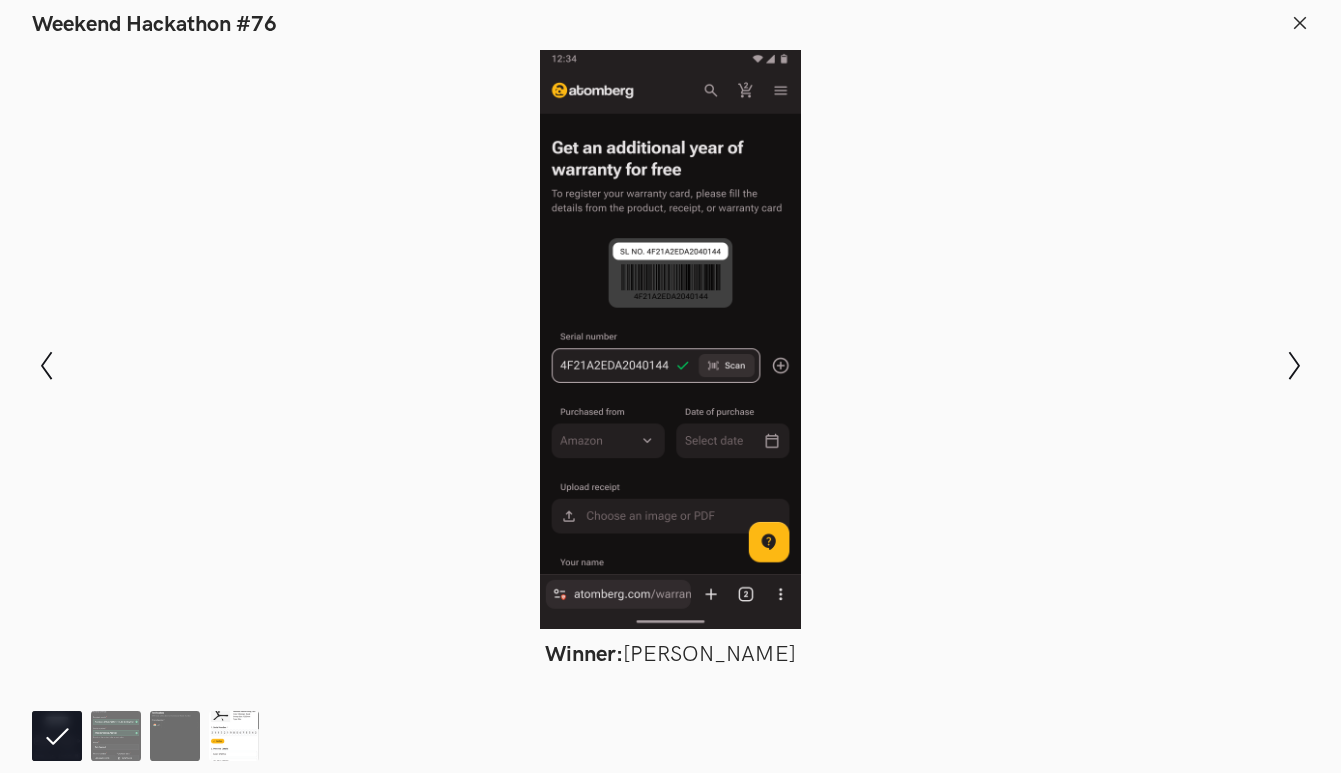 click at bounding box center (234, 736) 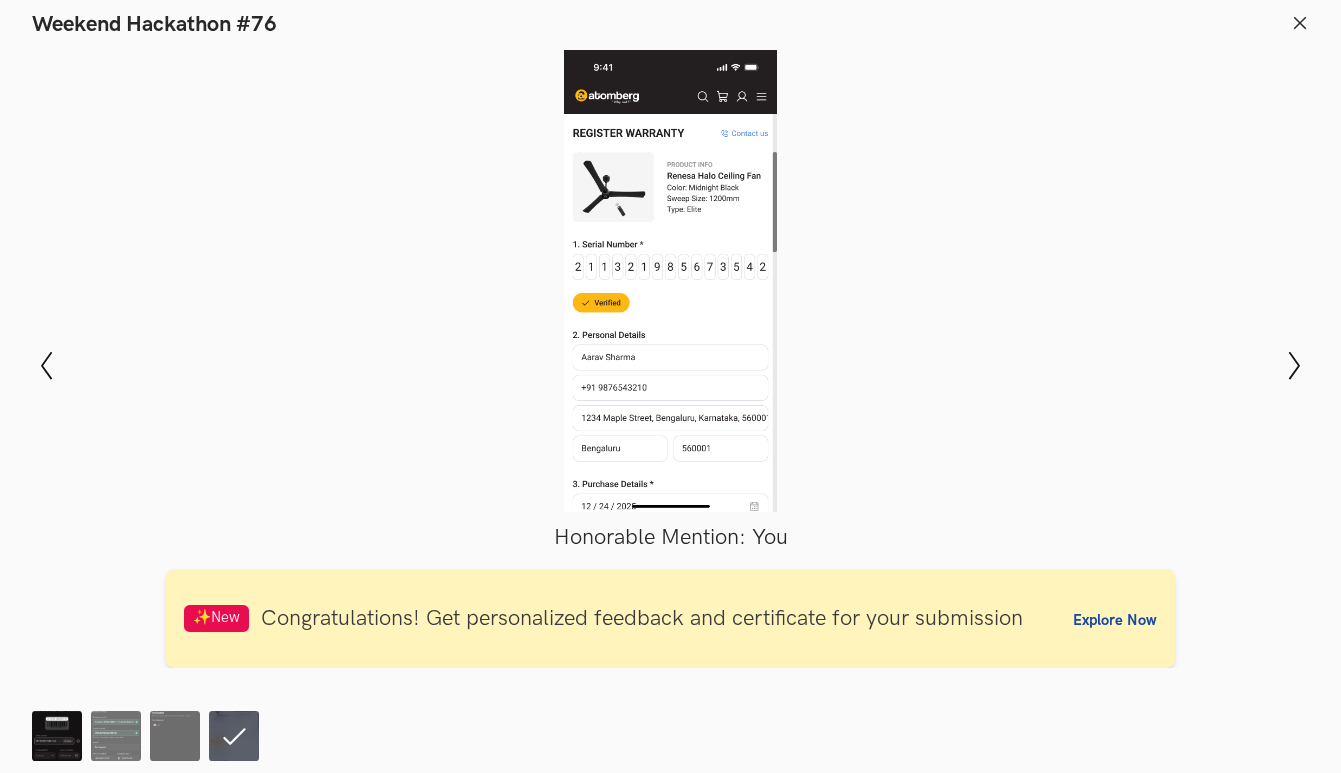 click at bounding box center [57, 736] 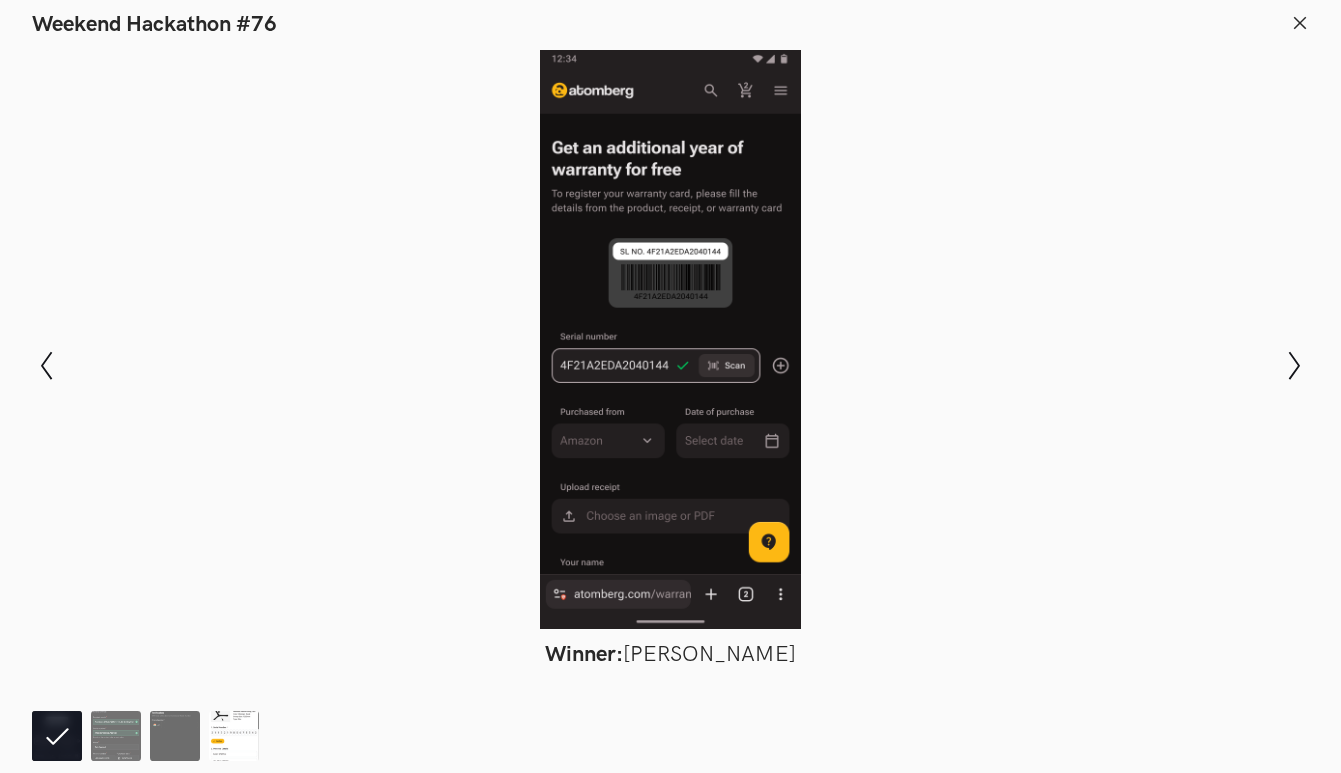 click at bounding box center (234, 736) 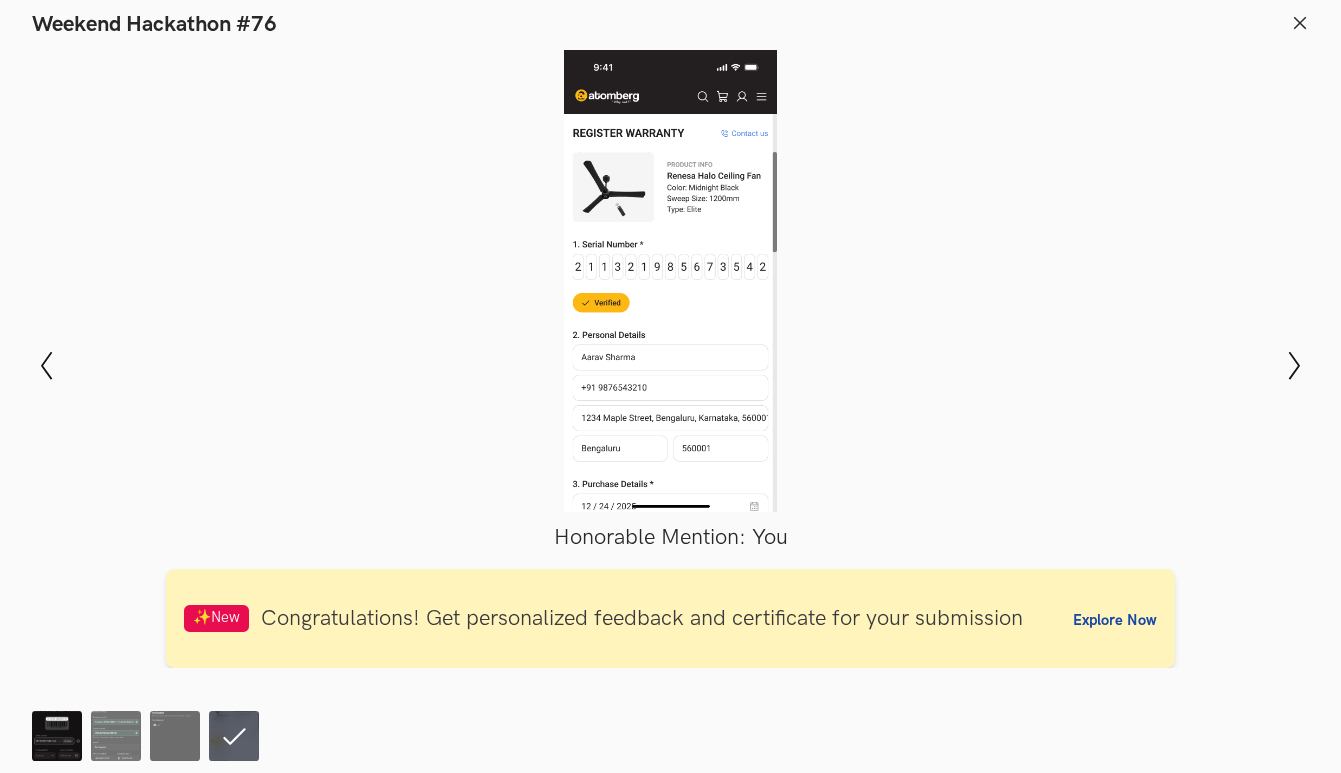 click at bounding box center [57, 736] 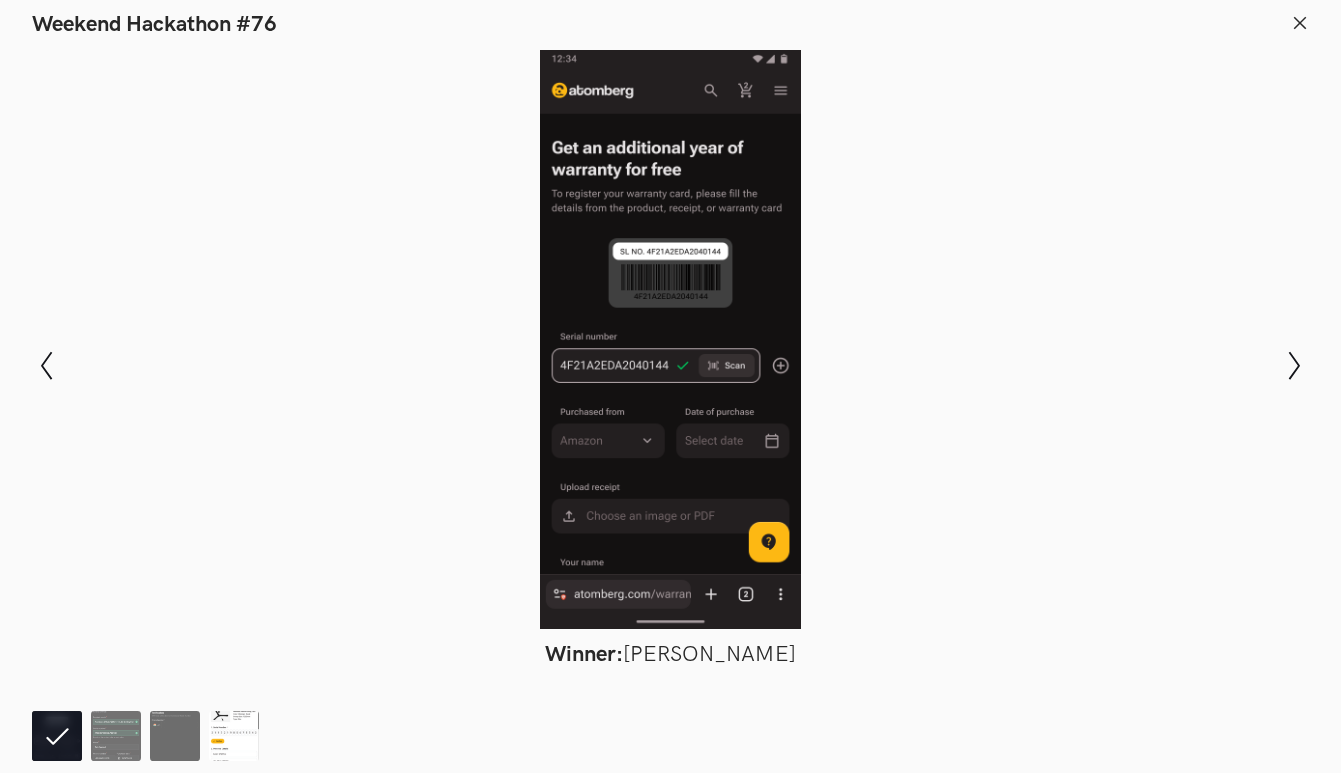 click at bounding box center [234, 736] 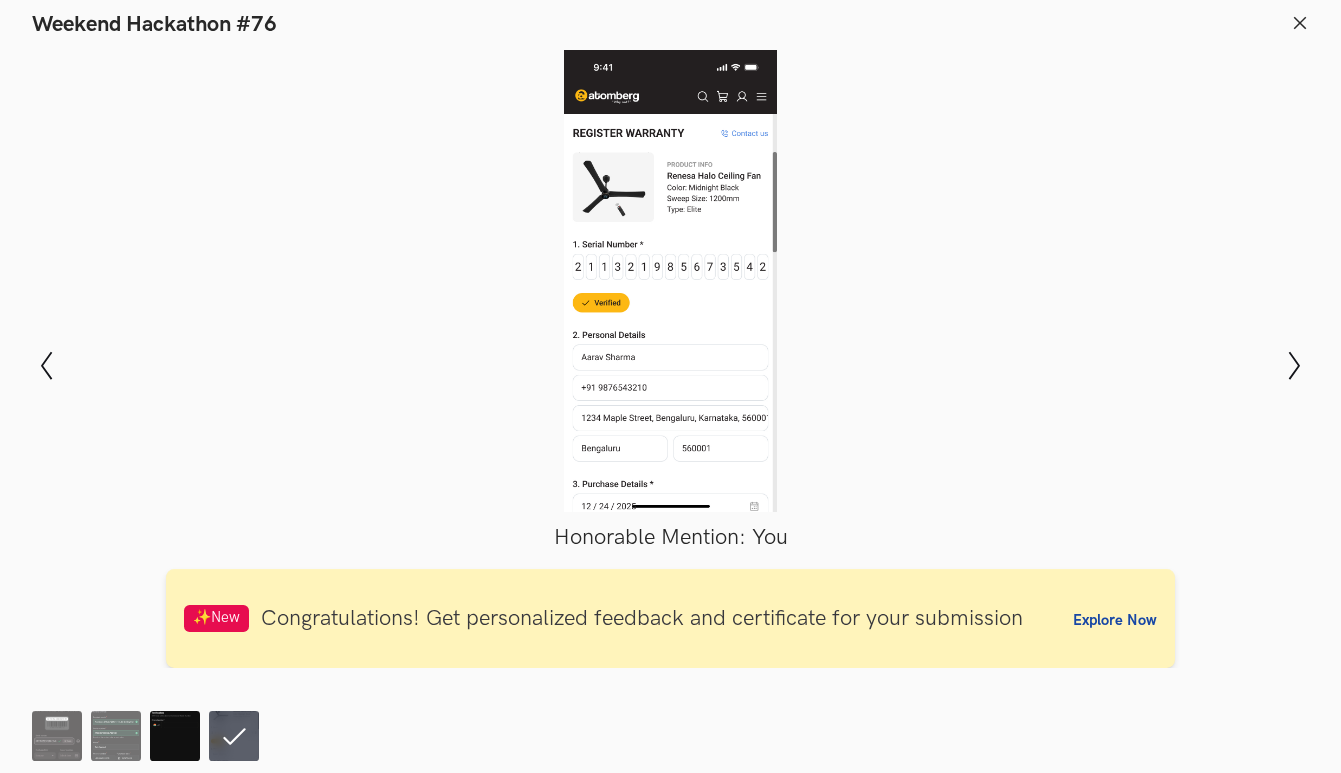 click at bounding box center [175, 736] 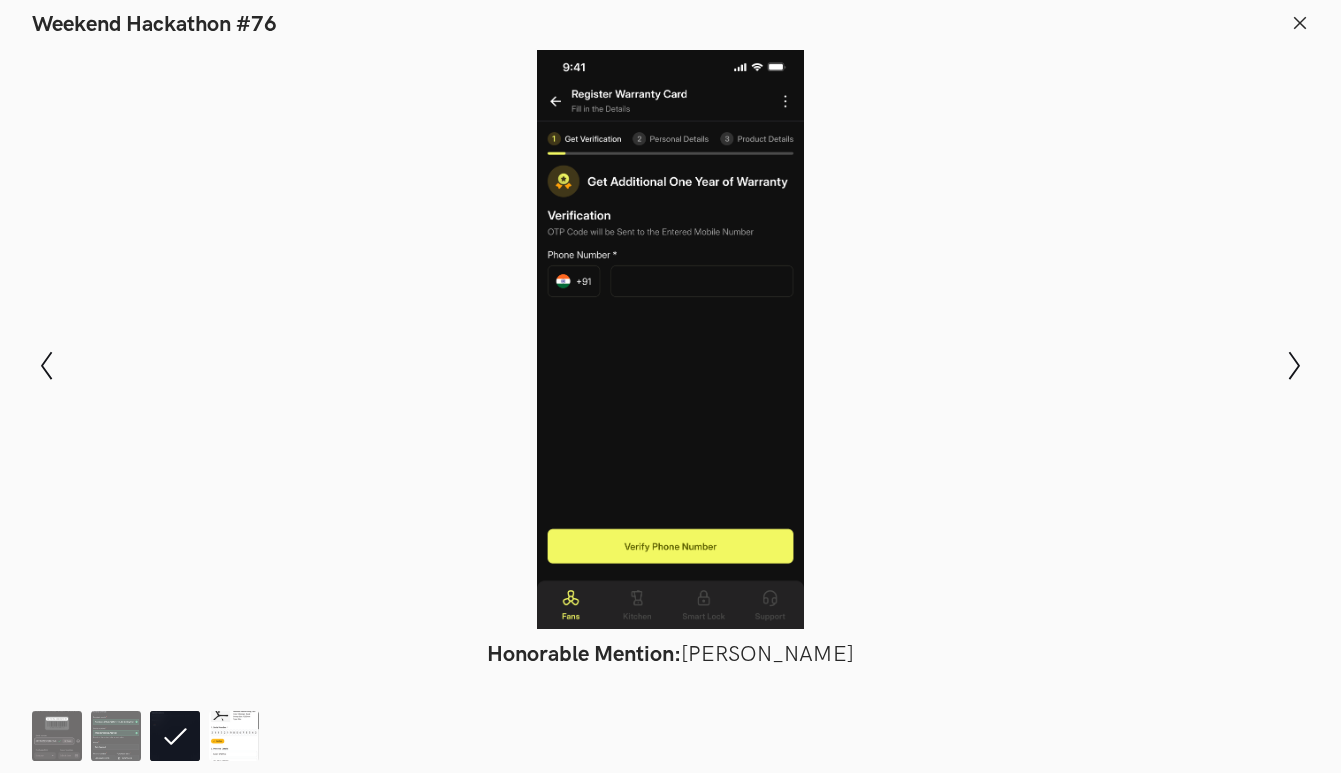 click at bounding box center (234, 736) 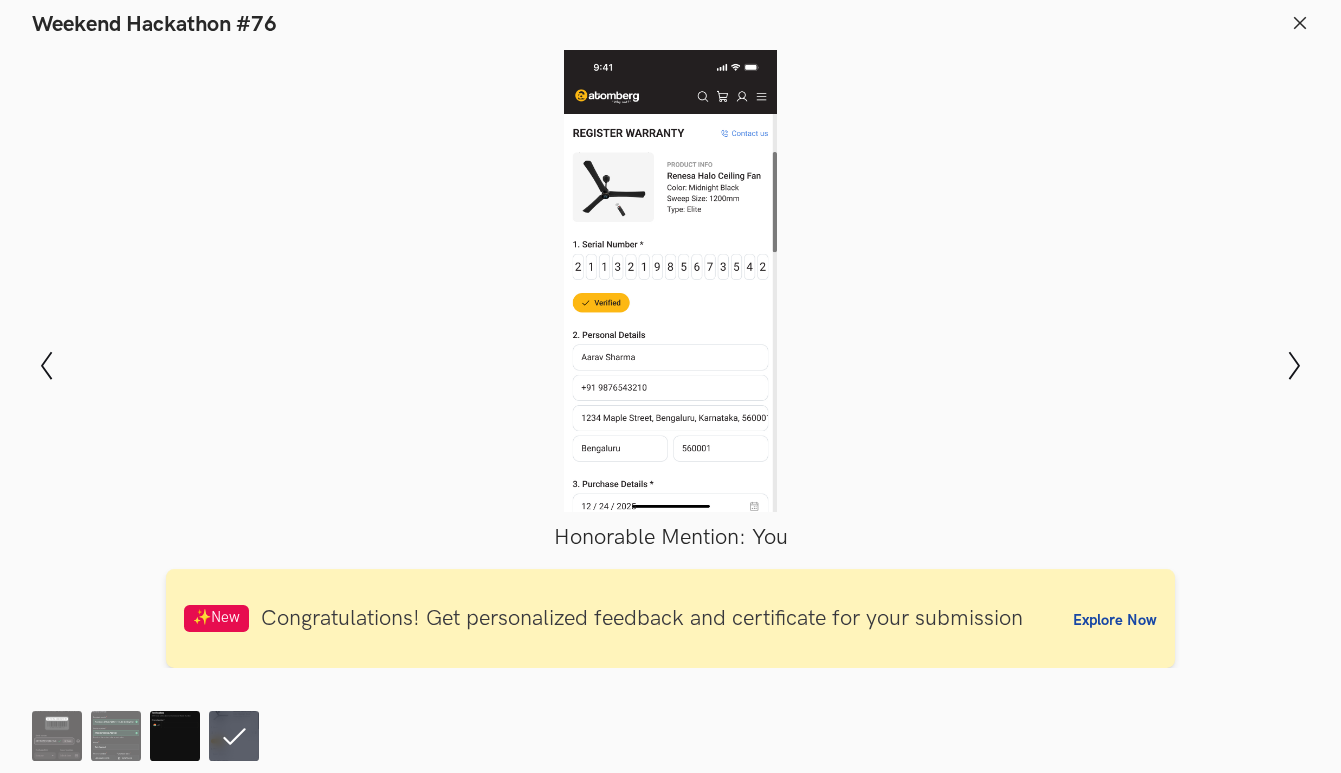 click at bounding box center (175, 736) 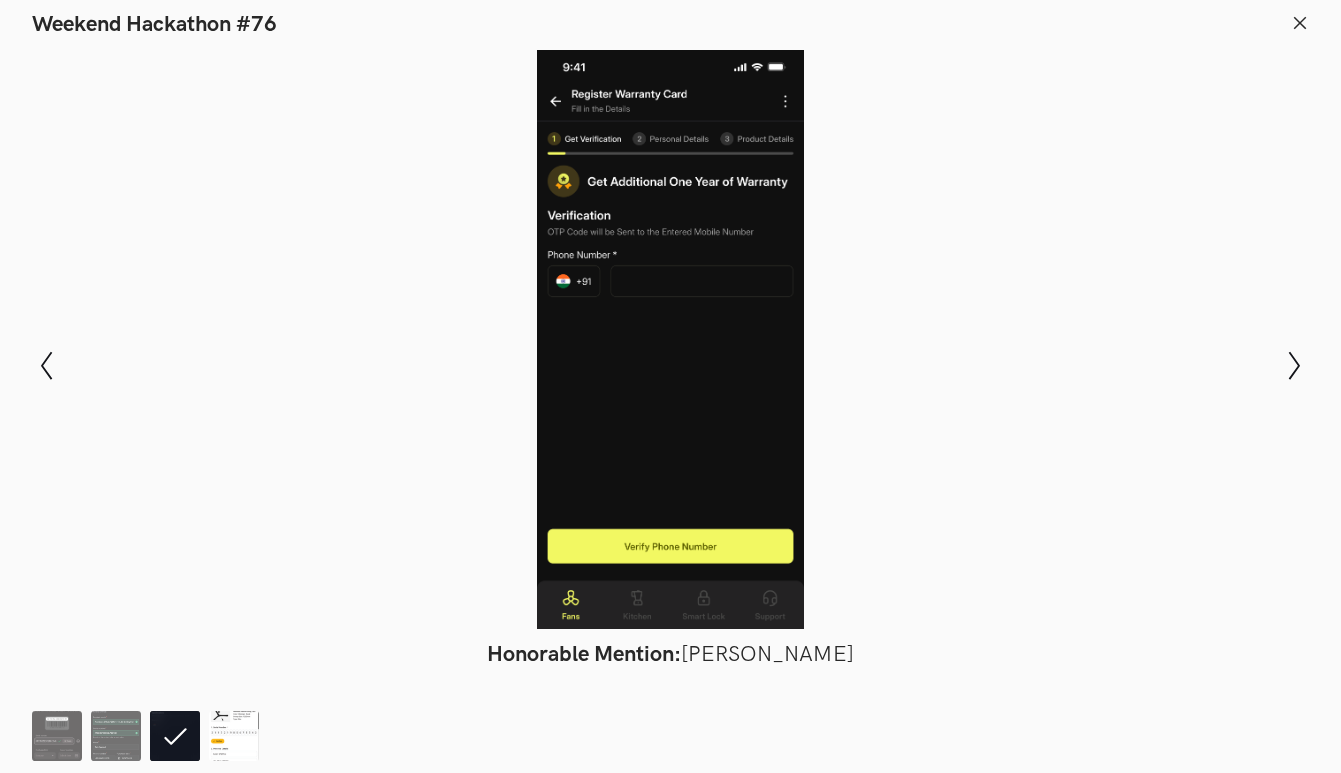 click at bounding box center (234, 736) 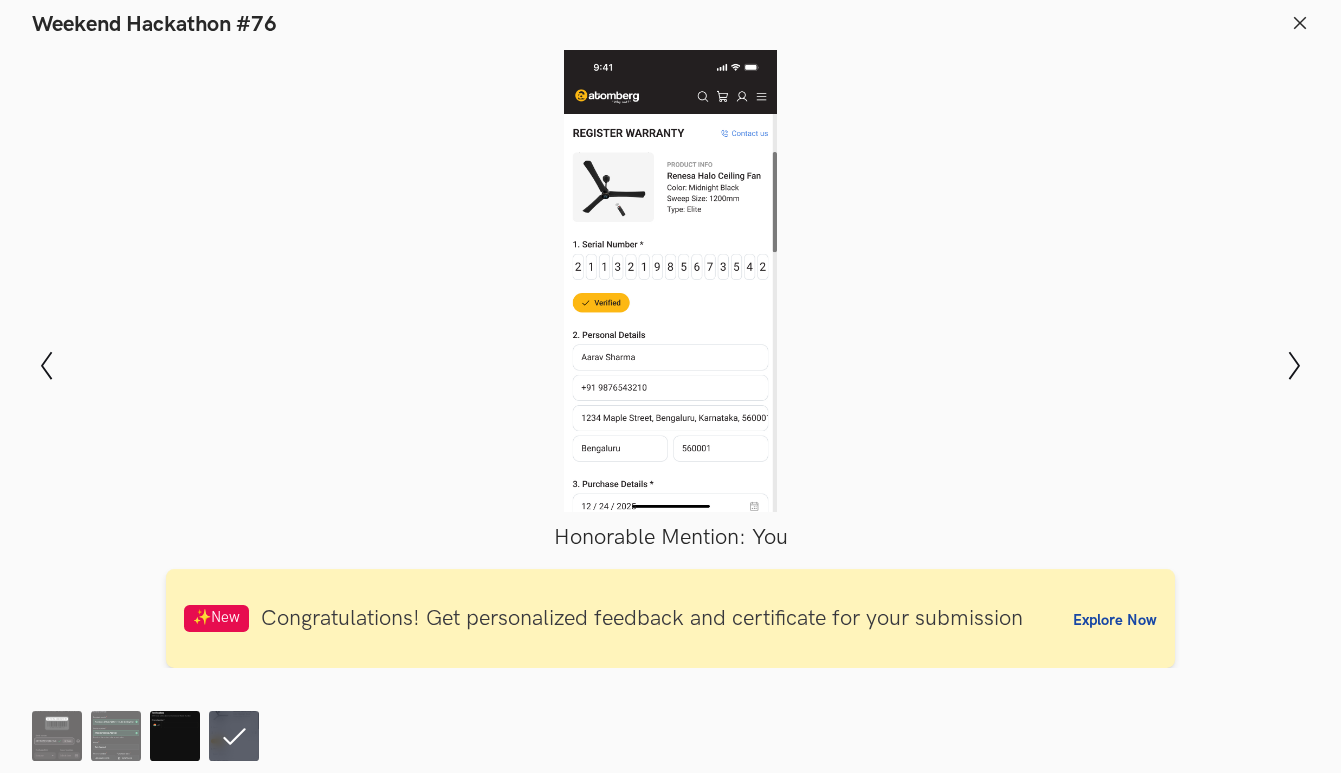 click at bounding box center [175, 736] 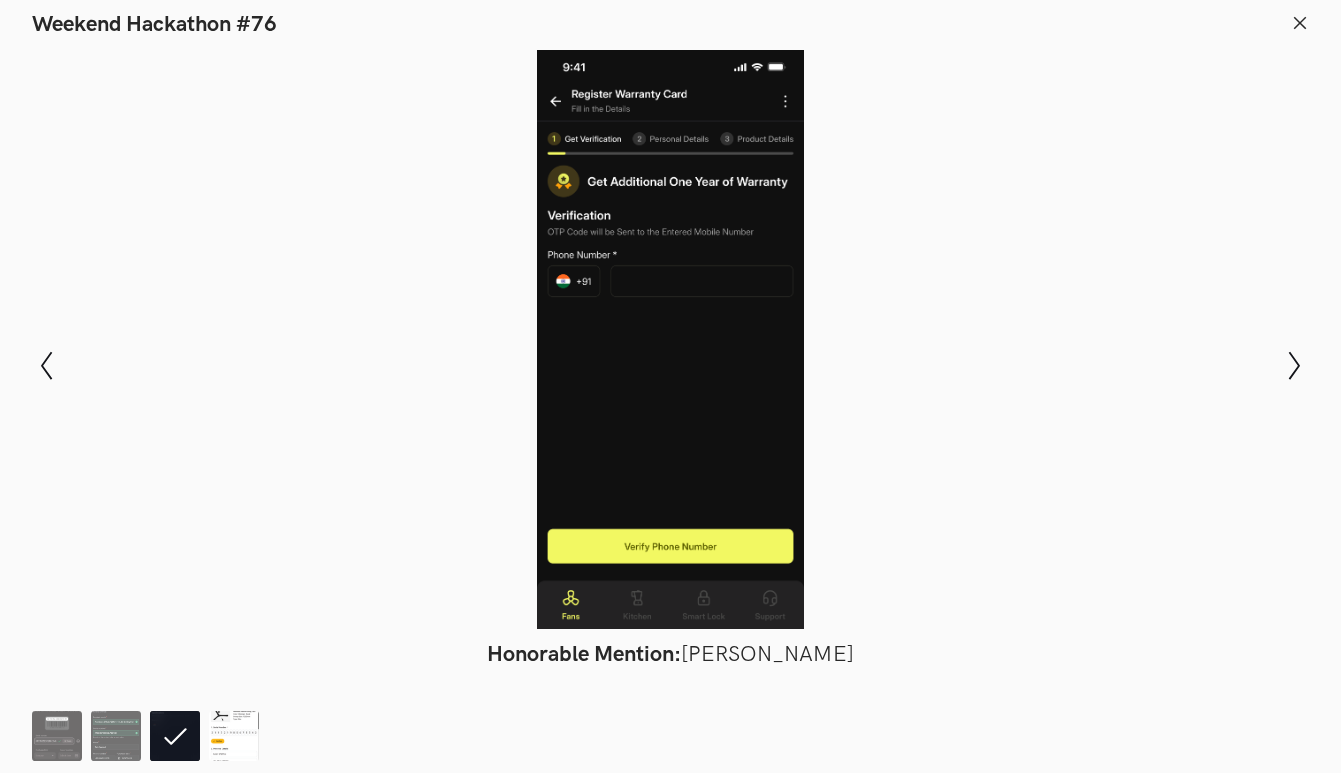click at bounding box center (234, 736) 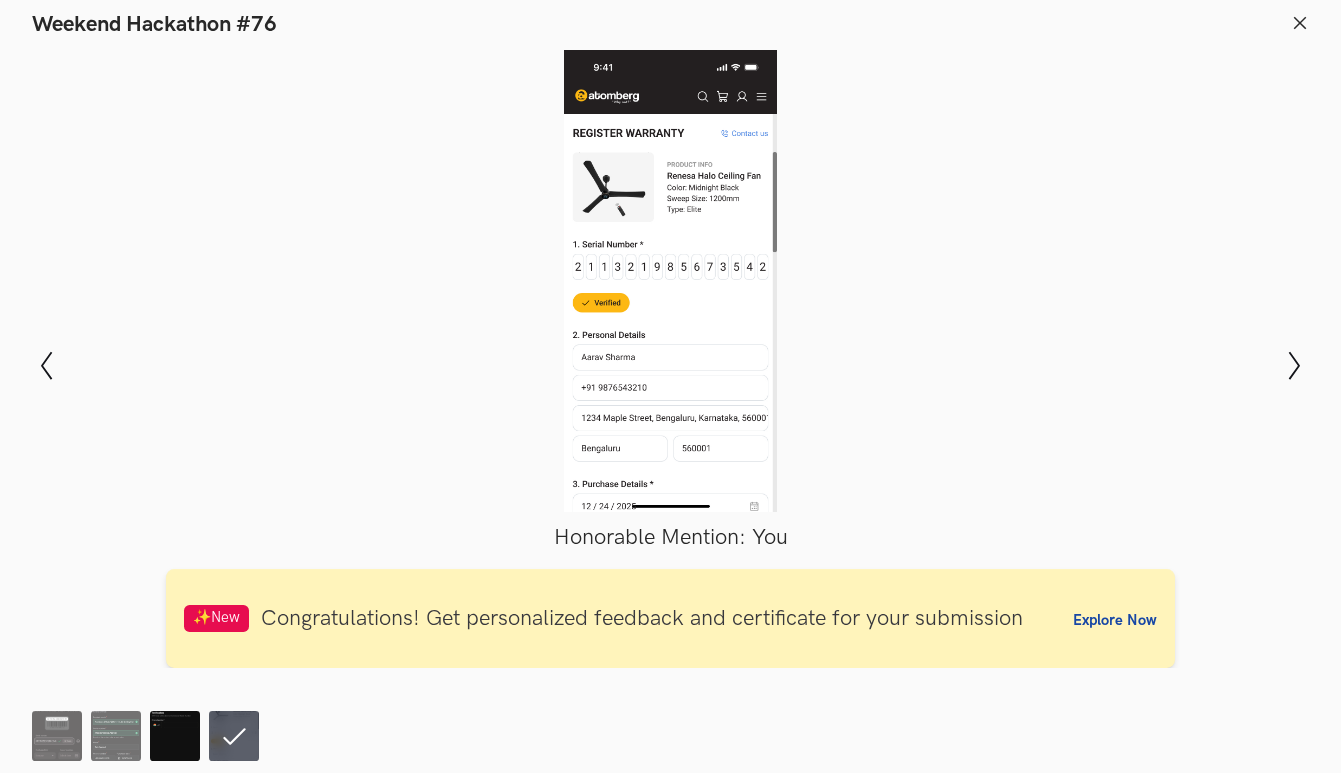 click at bounding box center (175, 736) 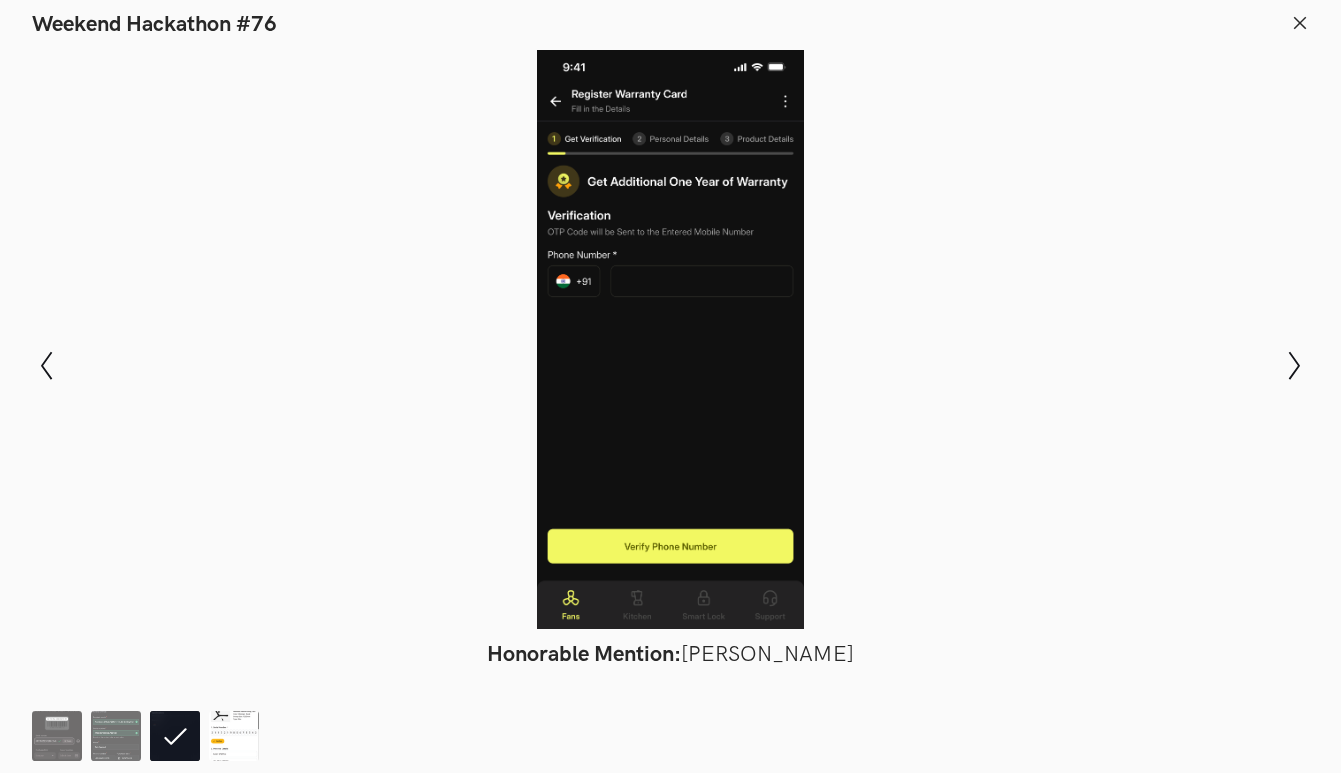 click at bounding box center [234, 736] 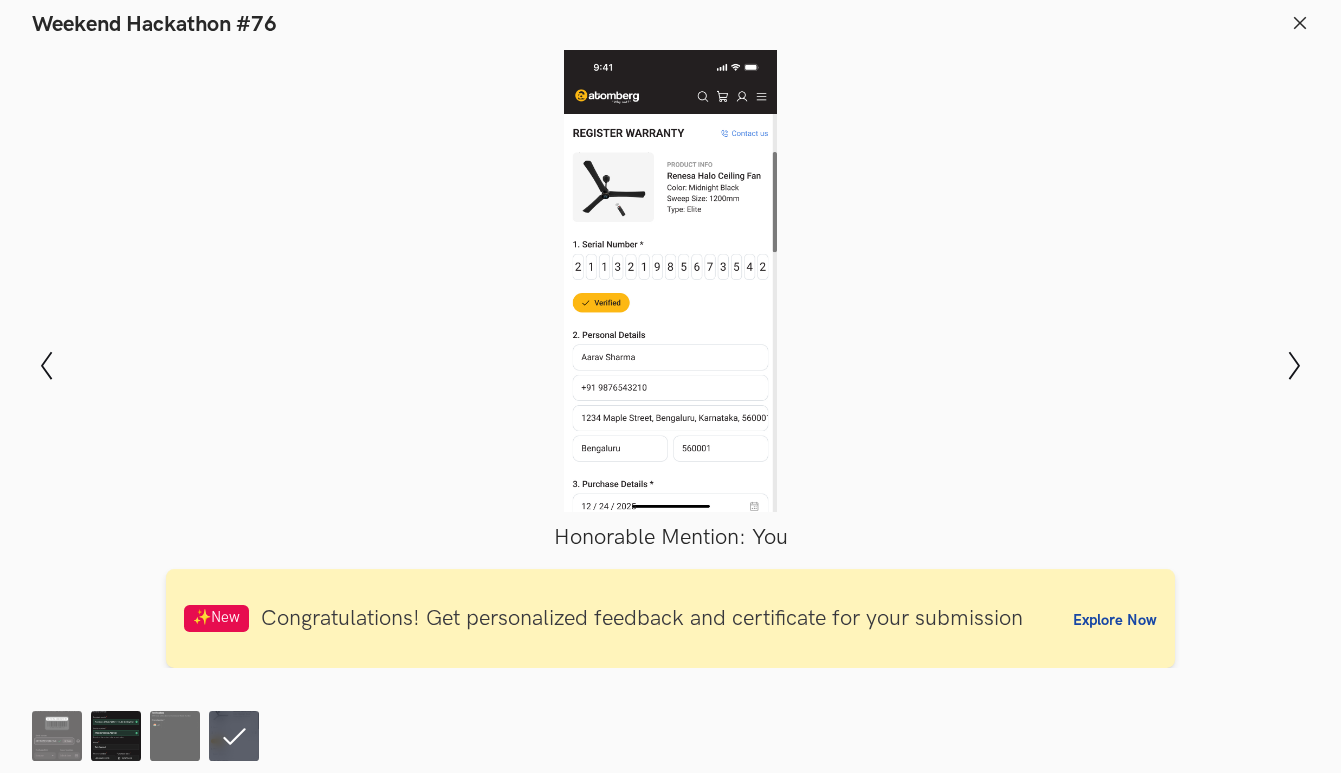 click at bounding box center [116, 736] 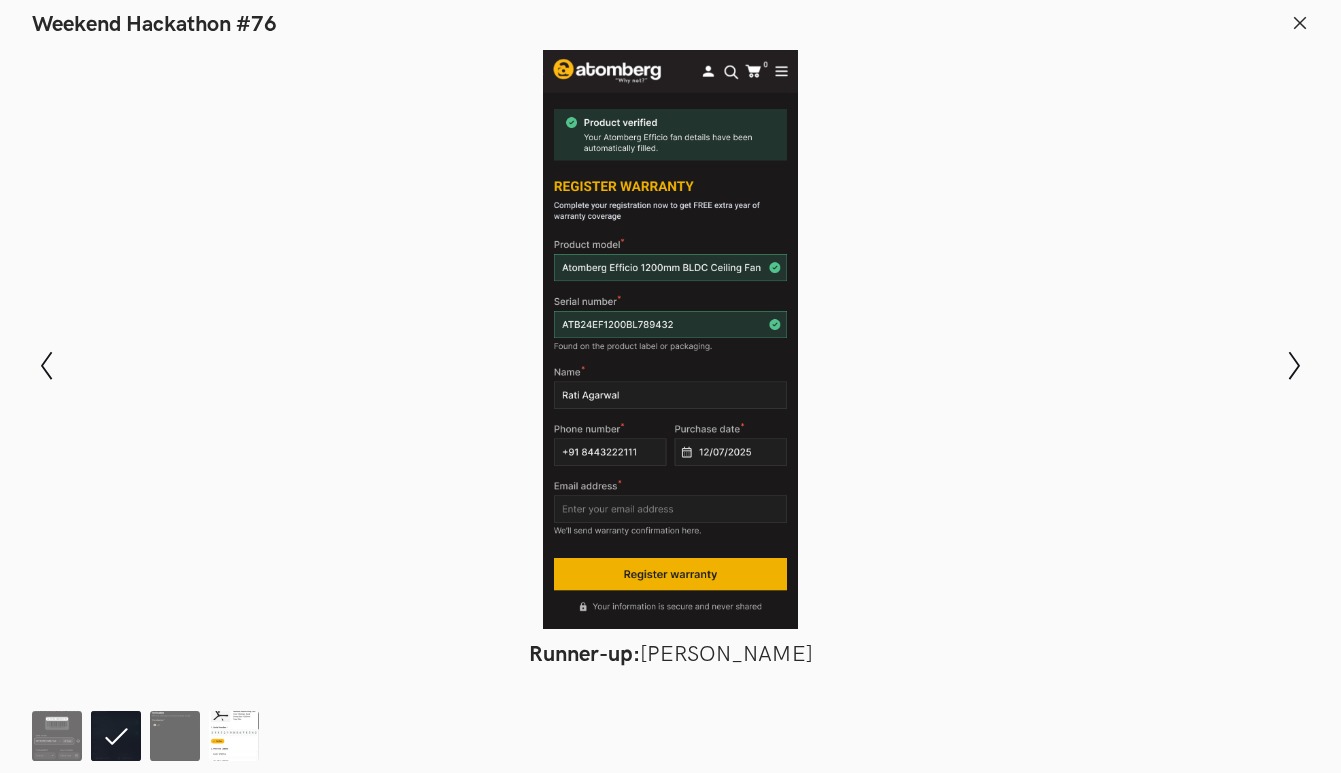 click at bounding box center [234, 736] 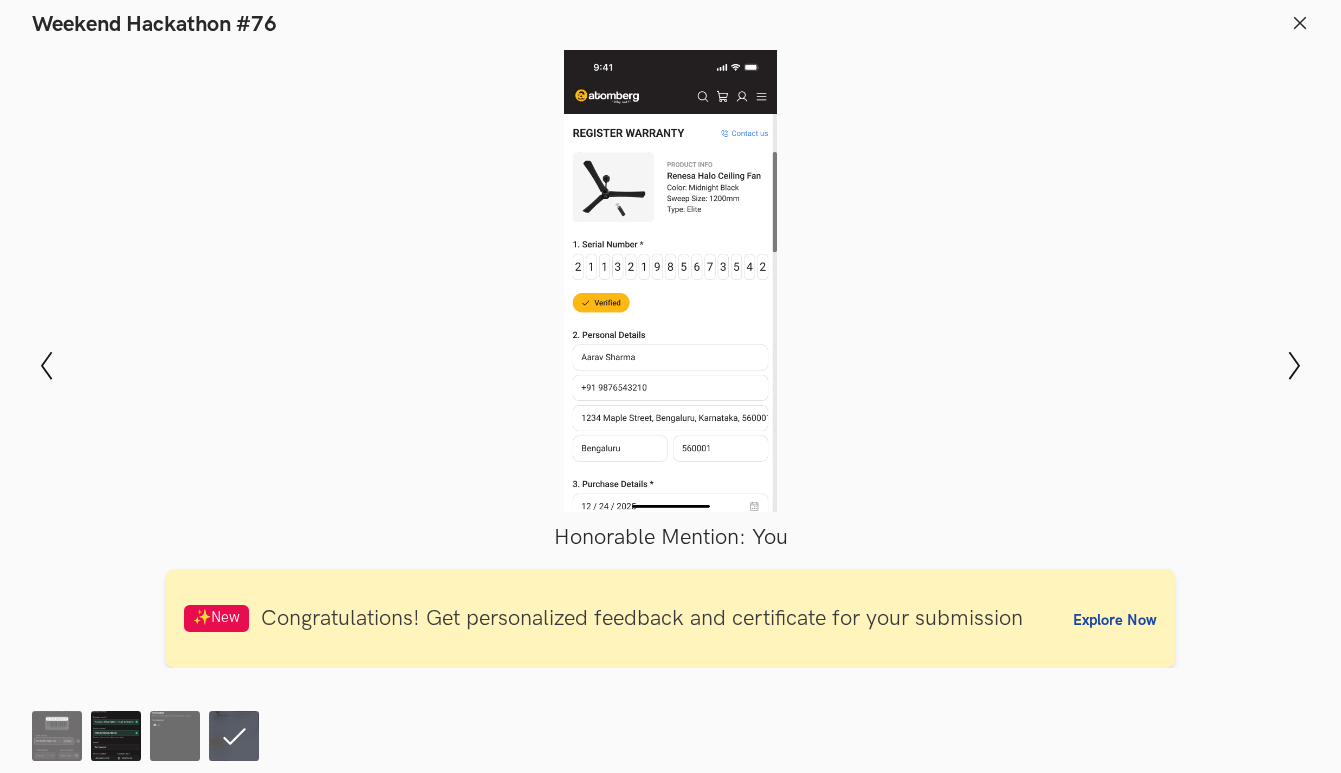 click at bounding box center [116, 736] 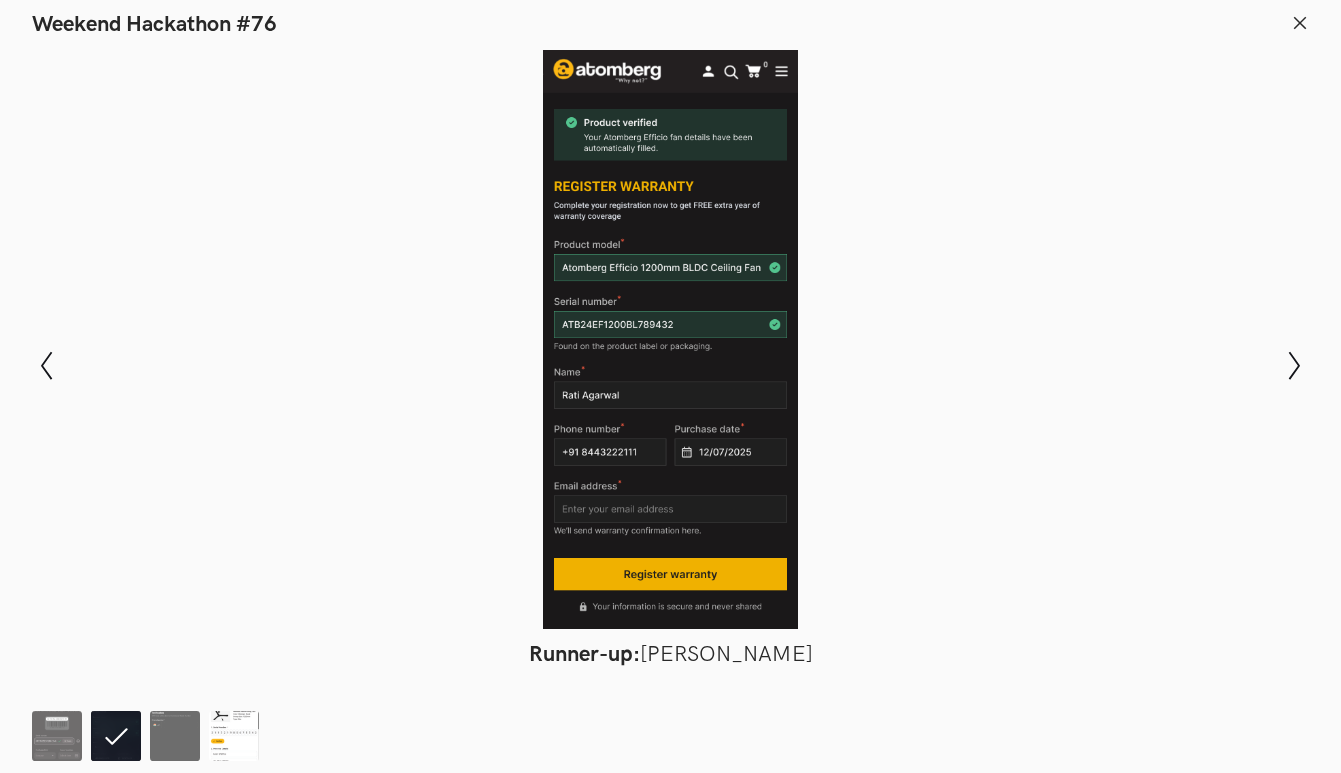 click at bounding box center (234, 736) 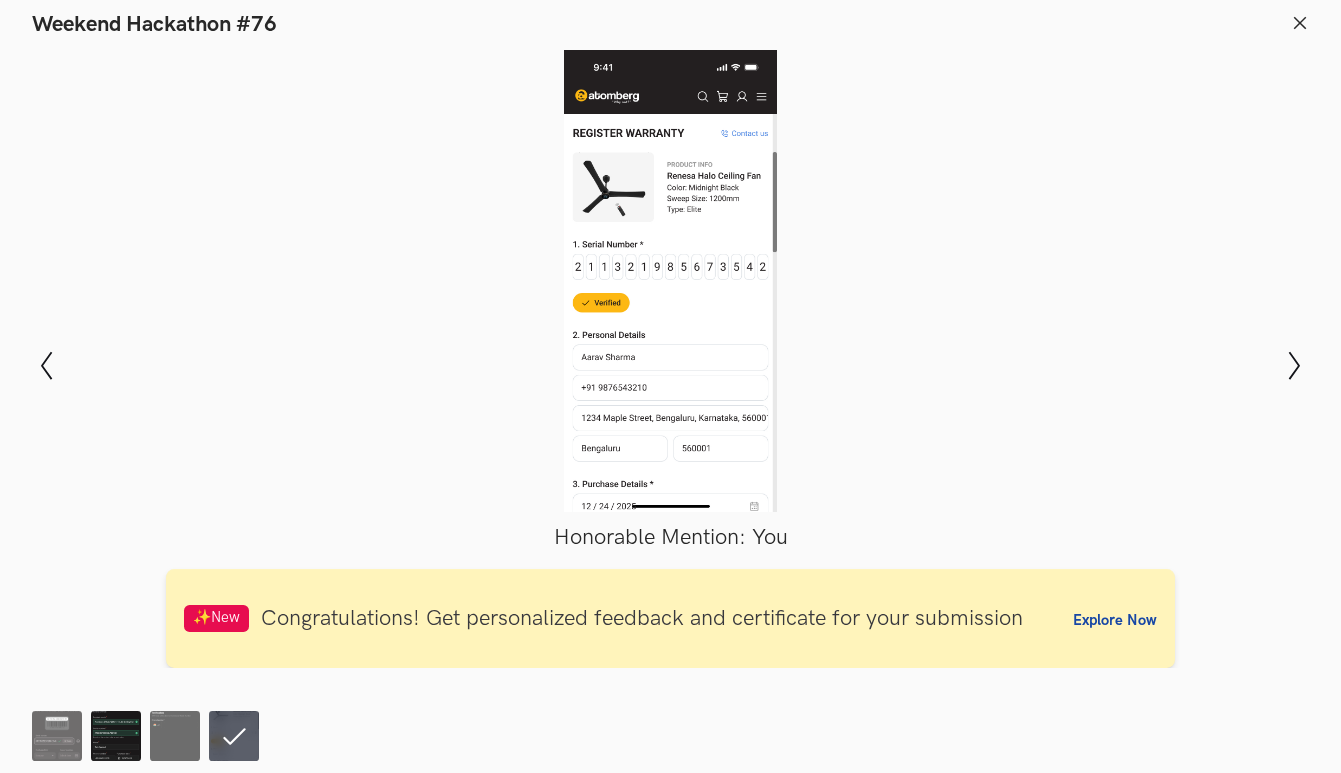 click at bounding box center [116, 736] 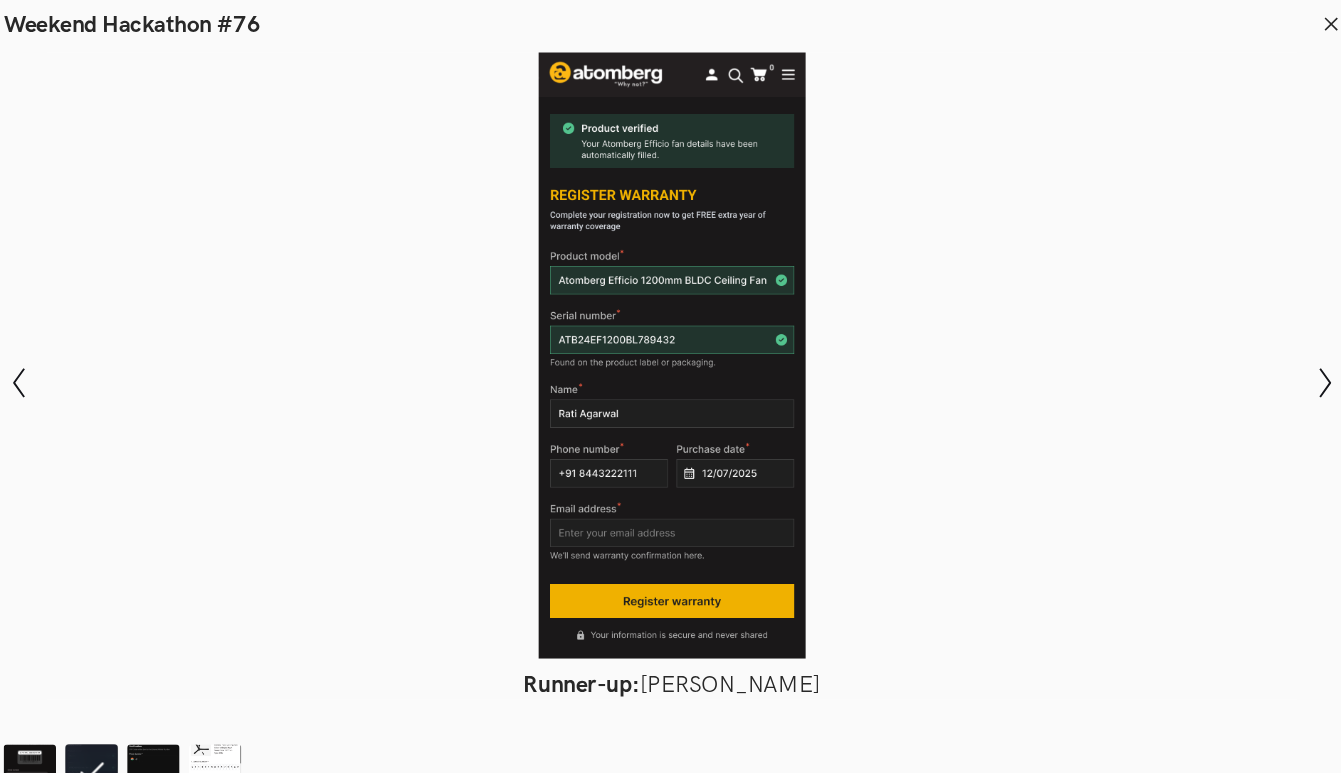 scroll, scrollTop: 893, scrollLeft: 0, axis: vertical 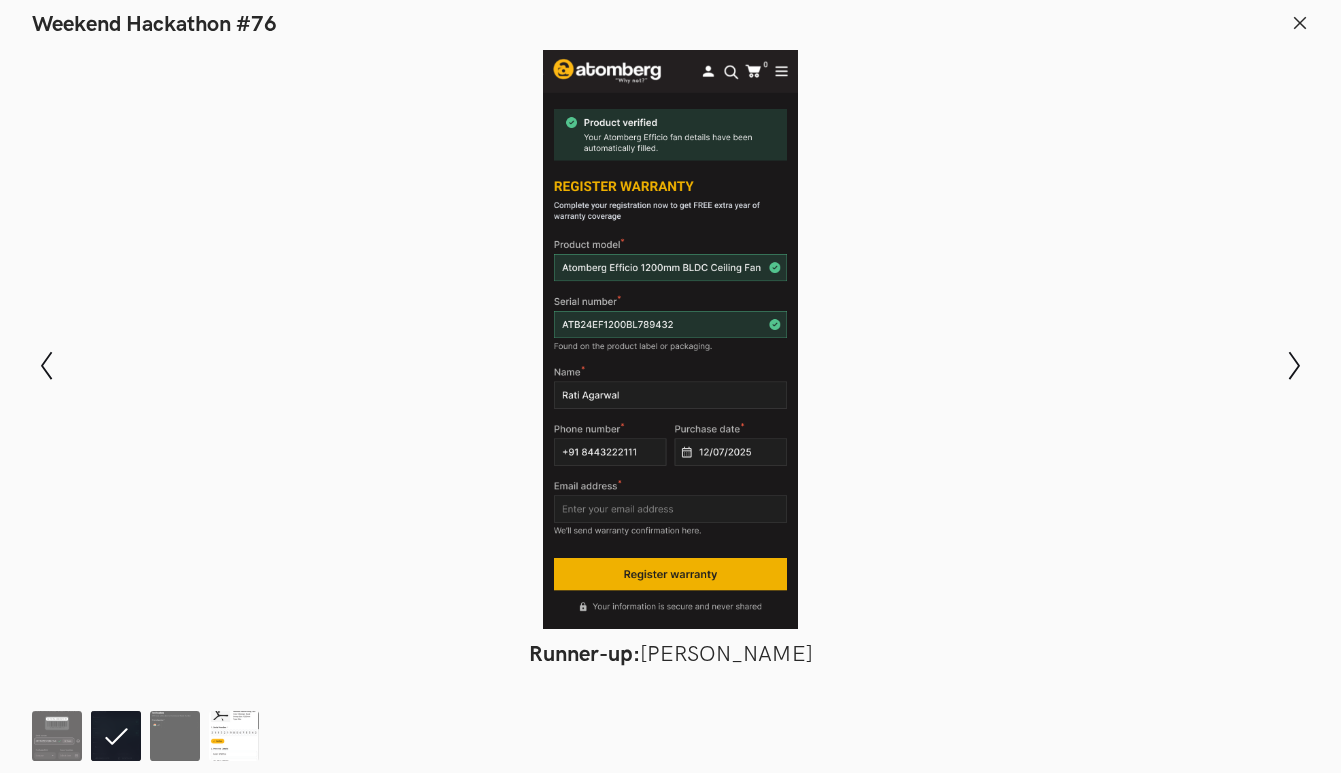 click at bounding box center (234, 736) 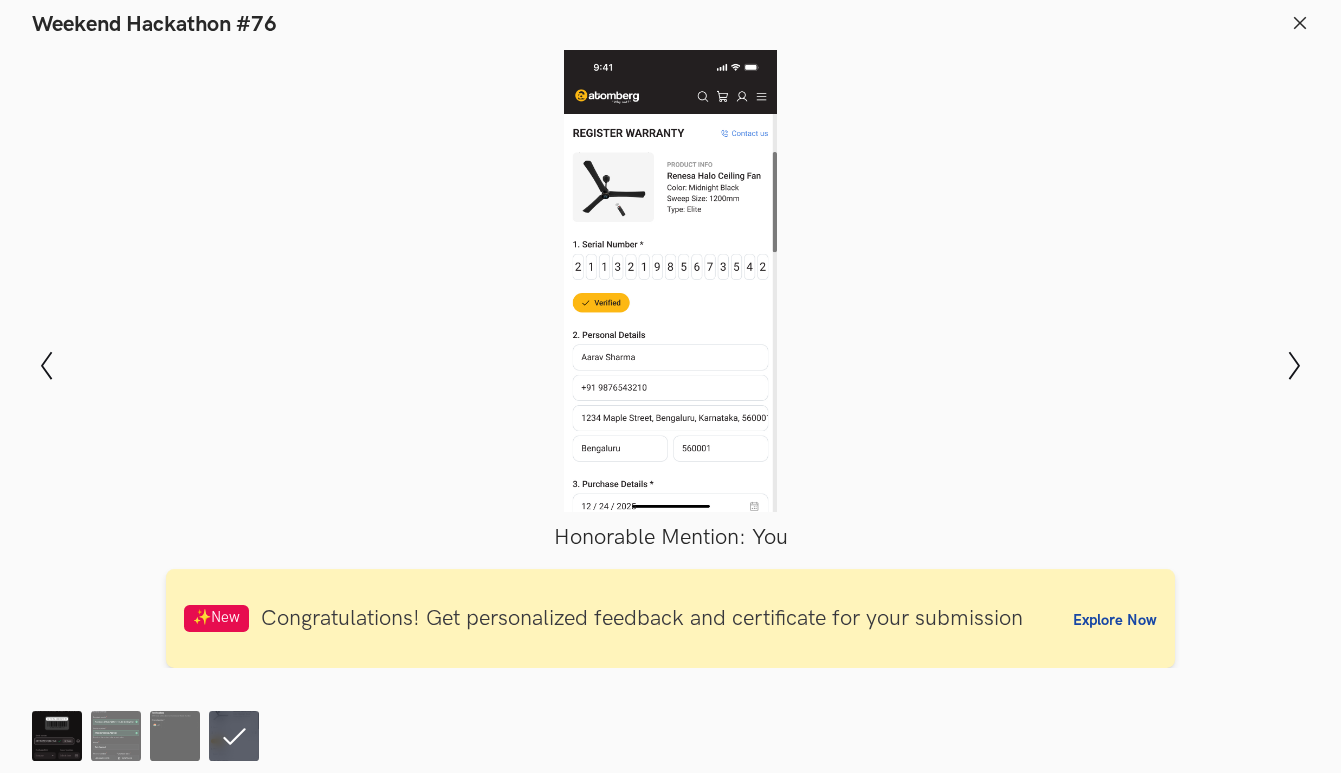 click at bounding box center (57, 736) 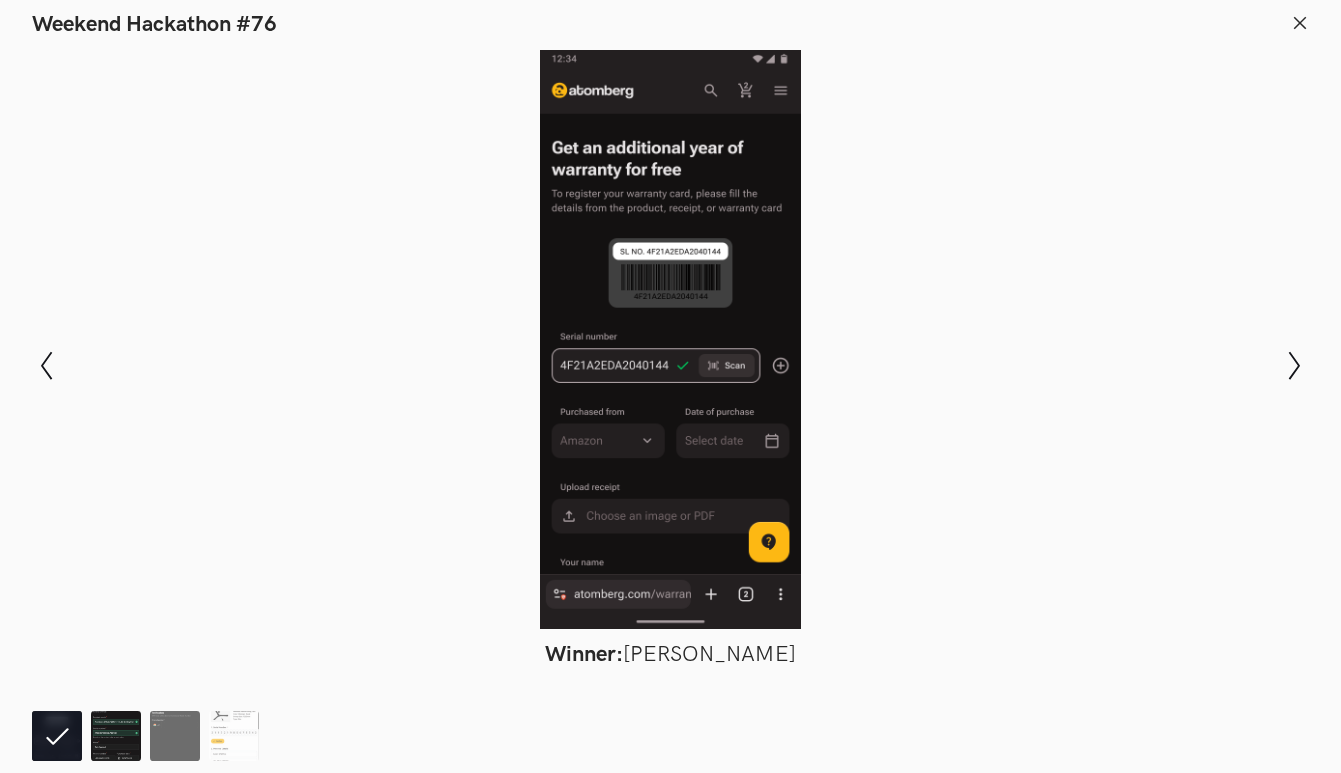 click at bounding box center (116, 736) 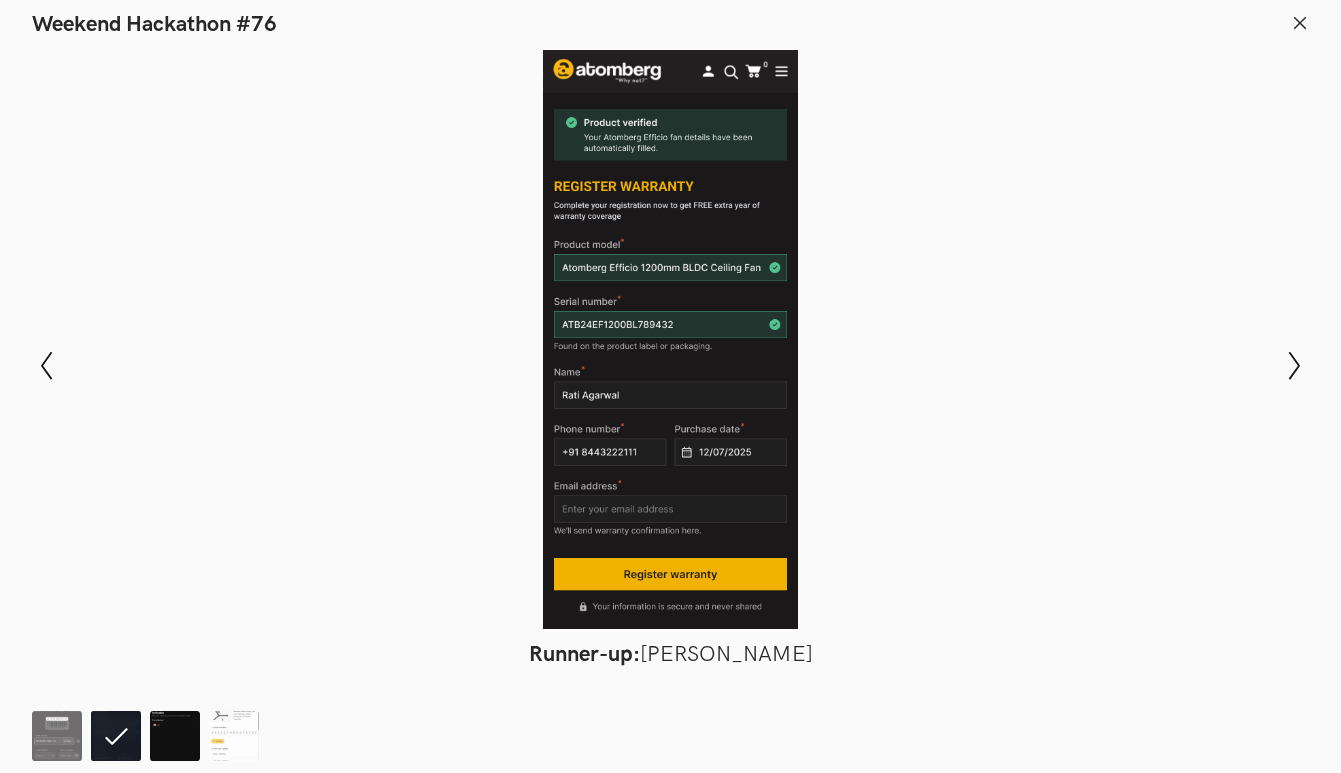 click at bounding box center (175, 736) 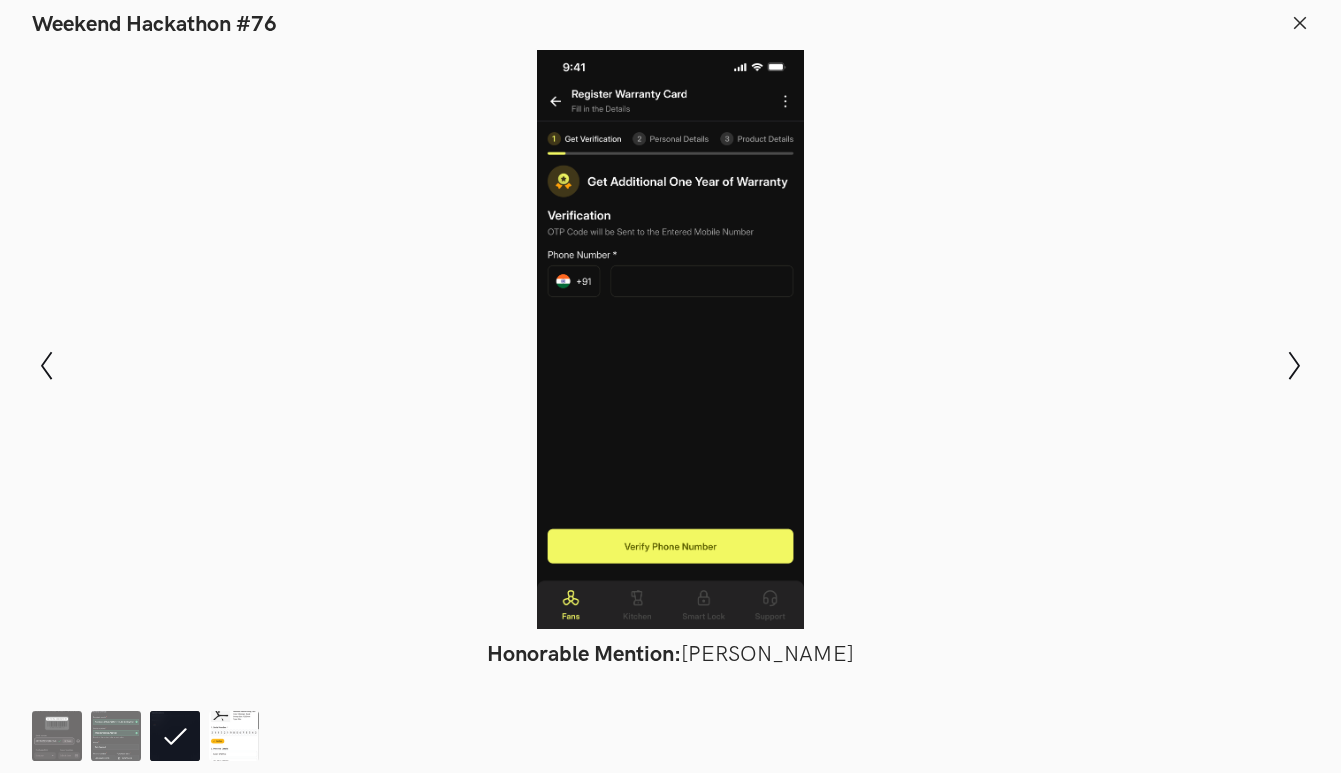 click at bounding box center [234, 736] 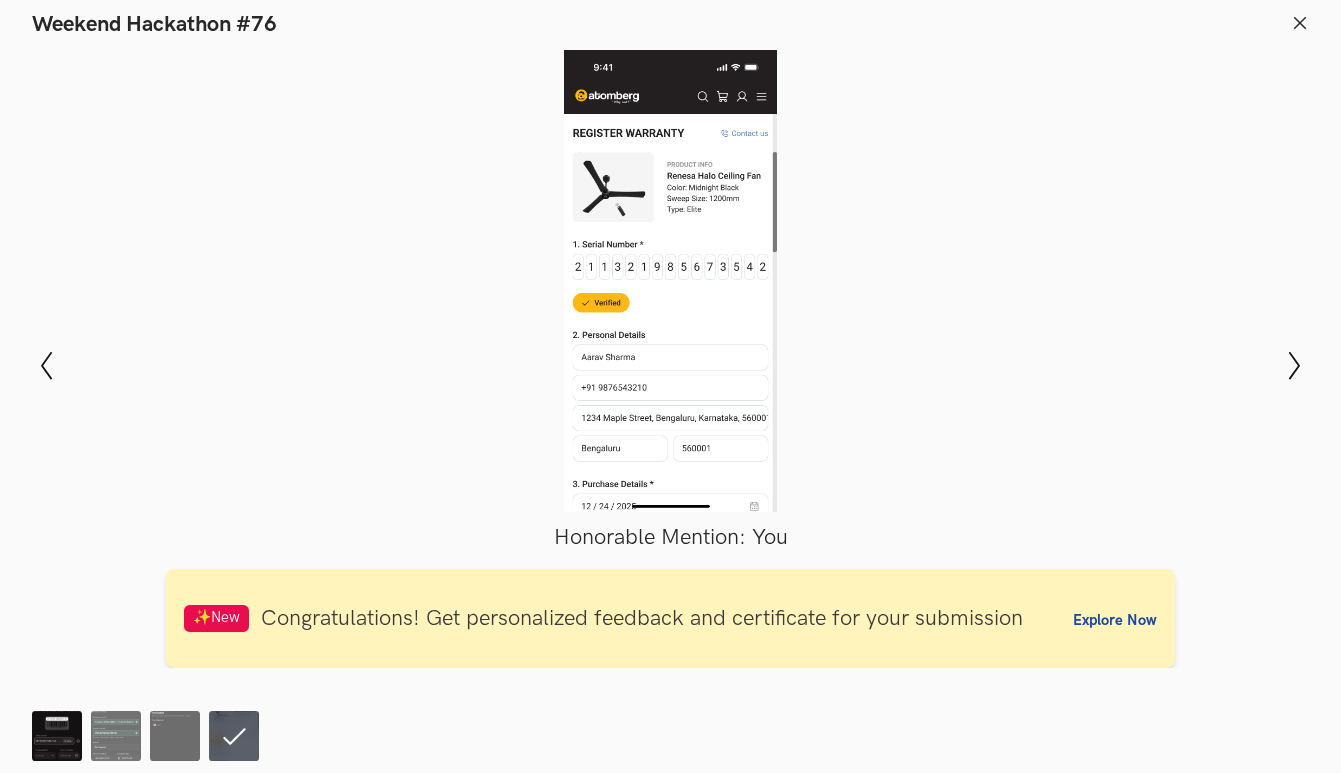 click at bounding box center (57, 736) 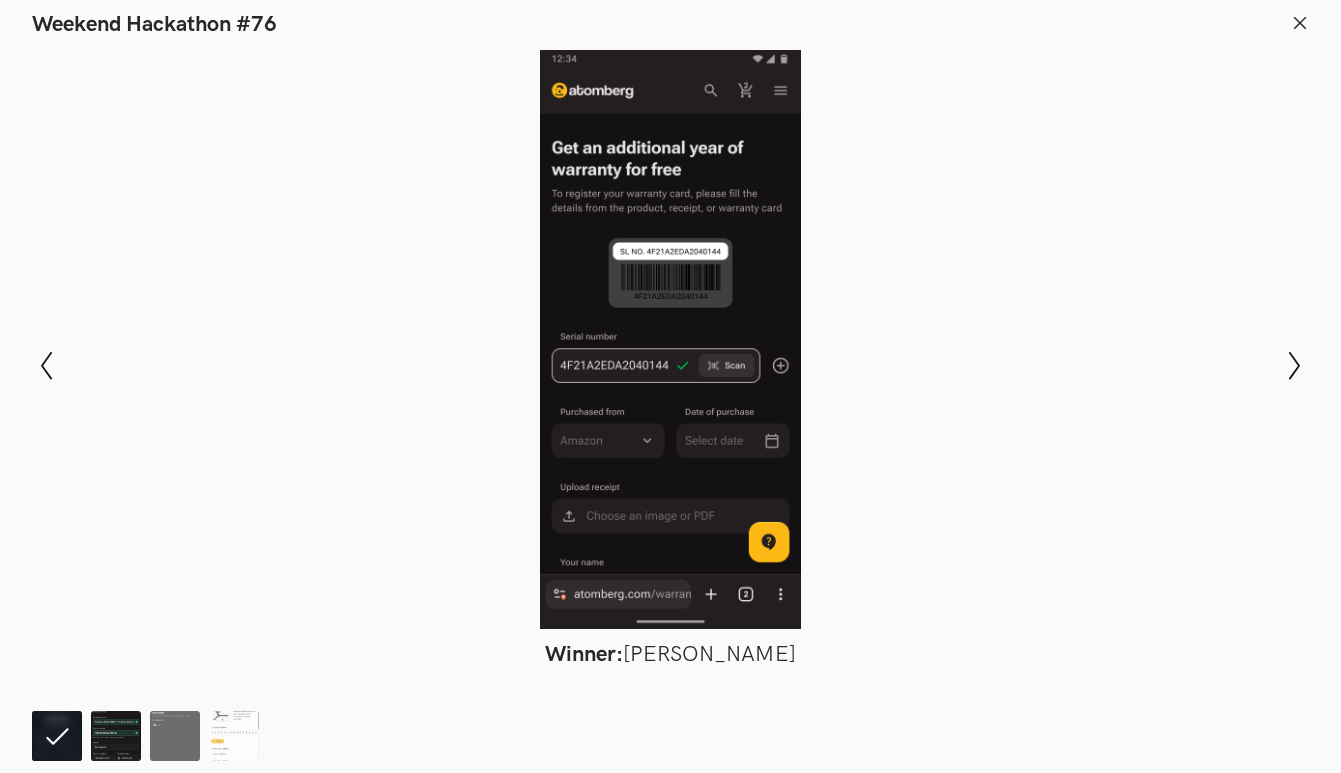click at bounding box center (116, 736) 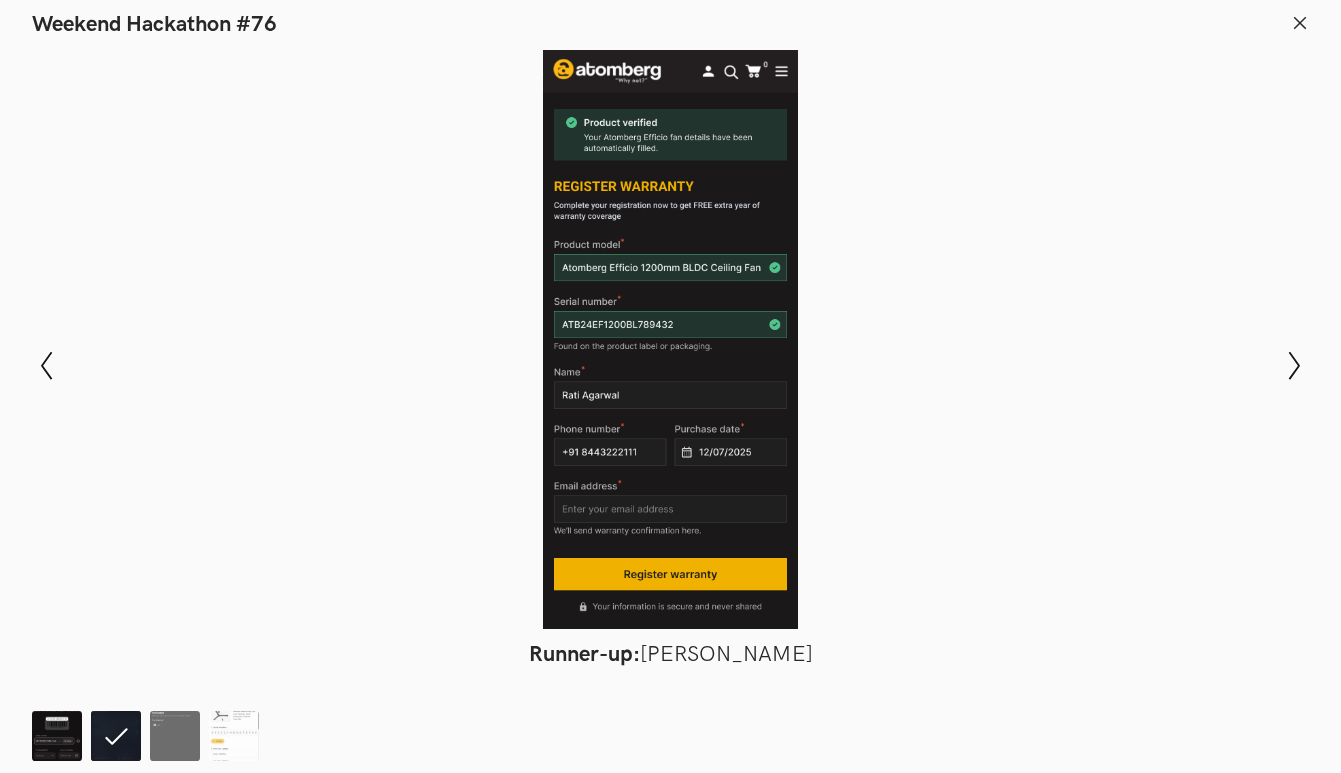click at bounding box center (57, 736) 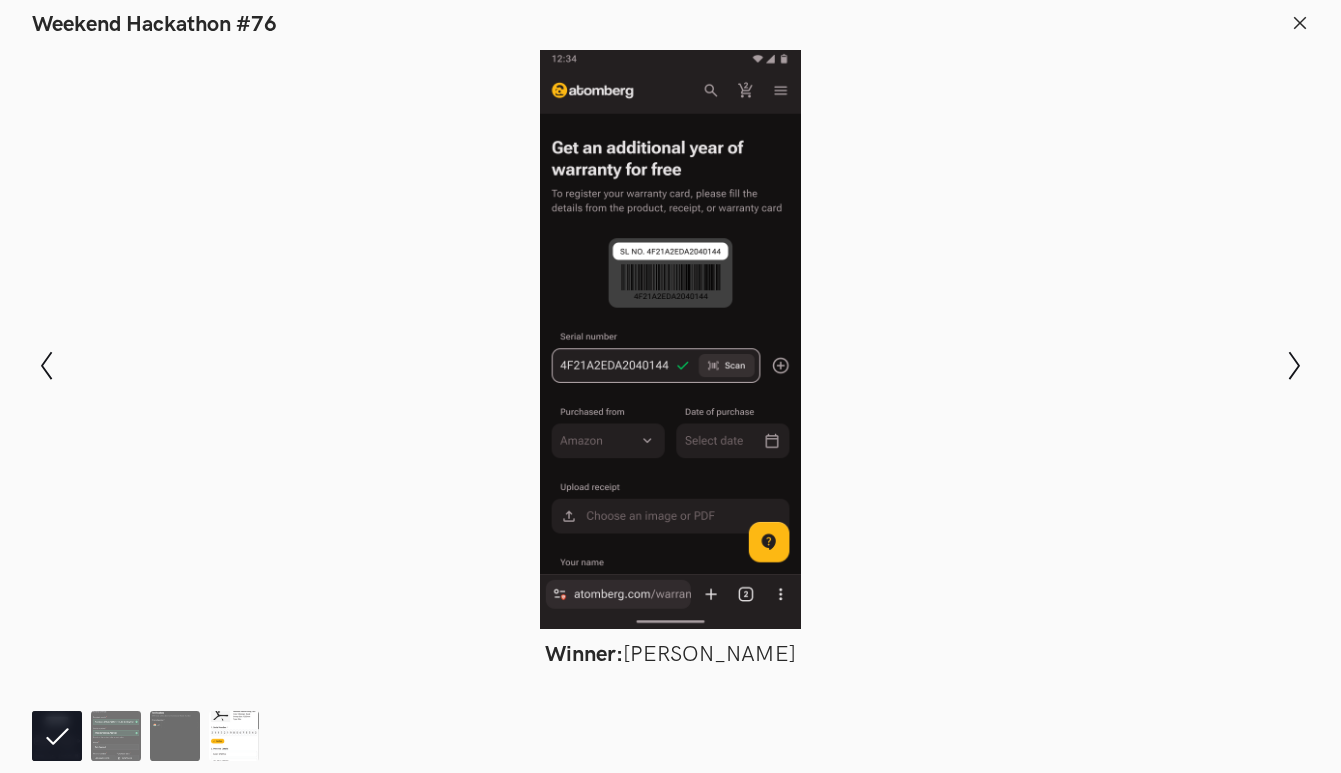 click at bounding box center (234, 736) 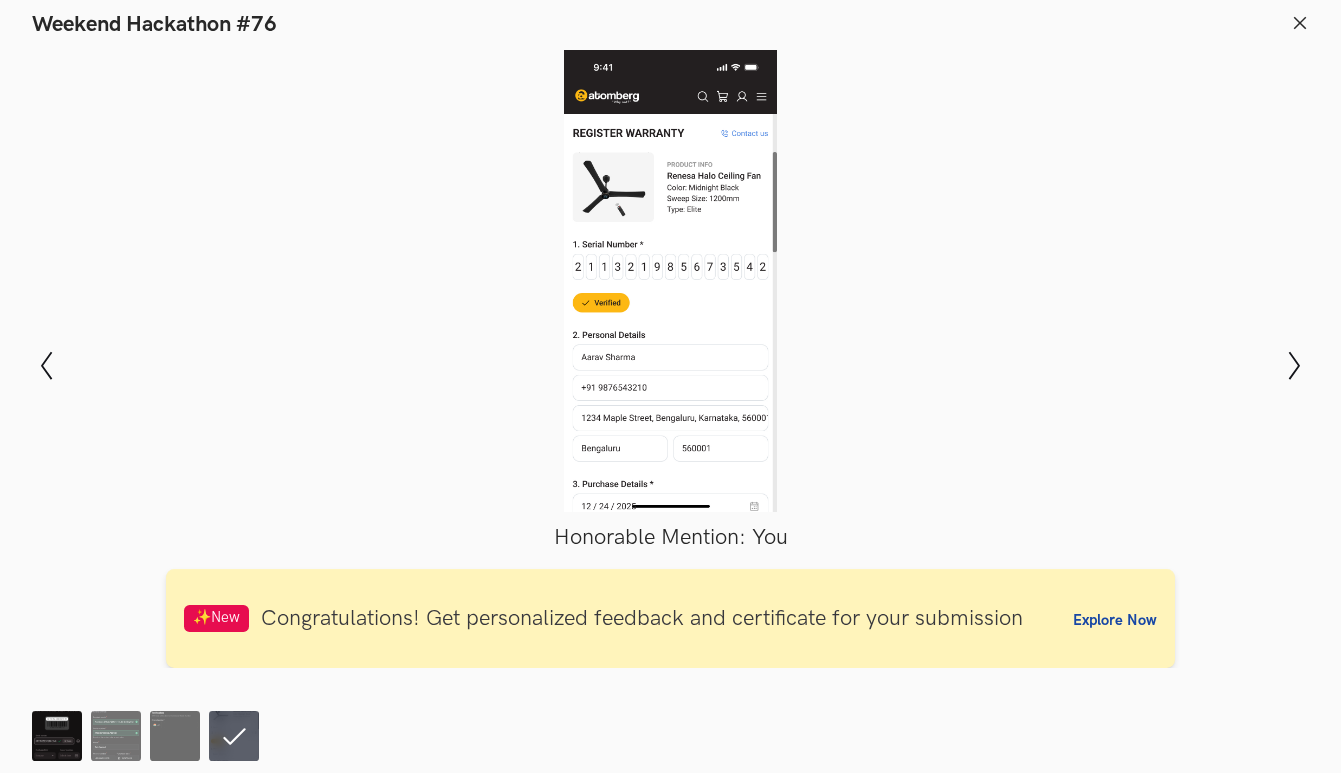 click at bounding box center [57, 736] 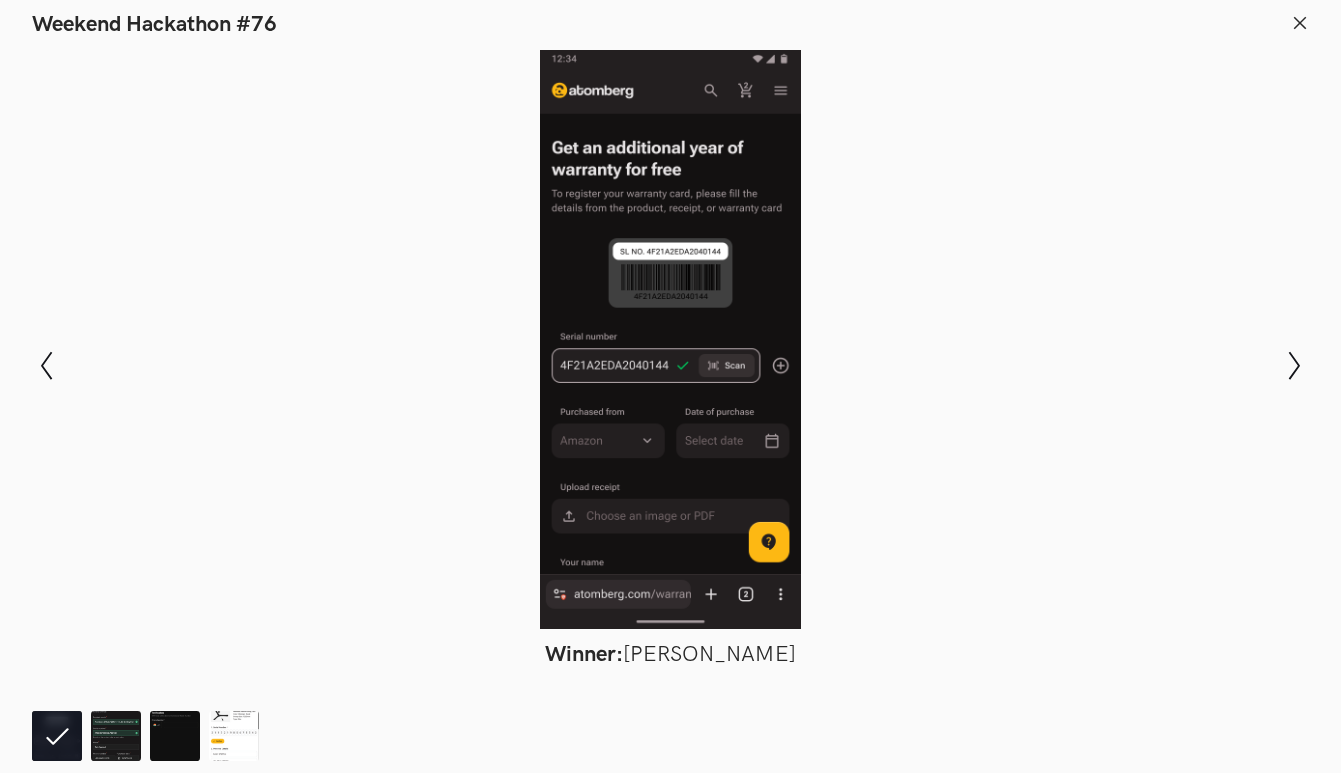 click at bounding box center (670, 339) 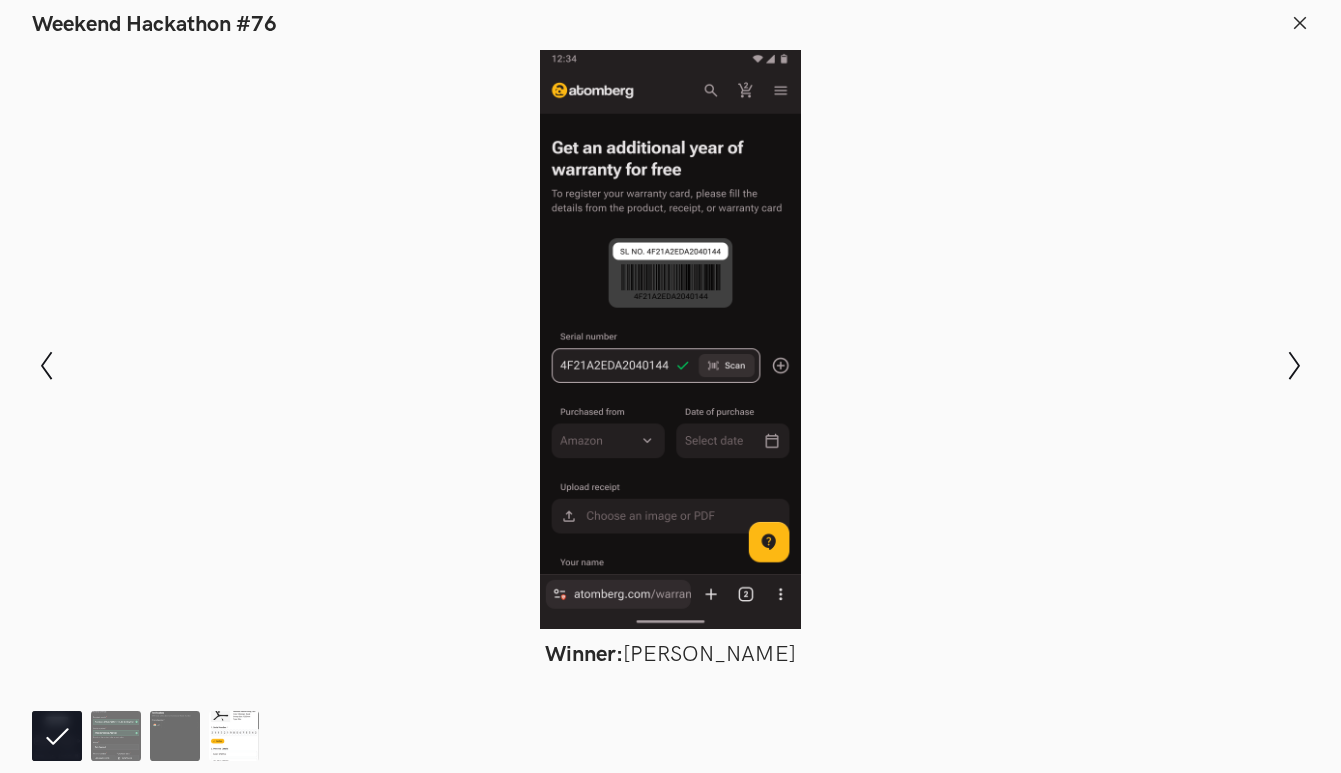 click at bounding box center [234, 736] 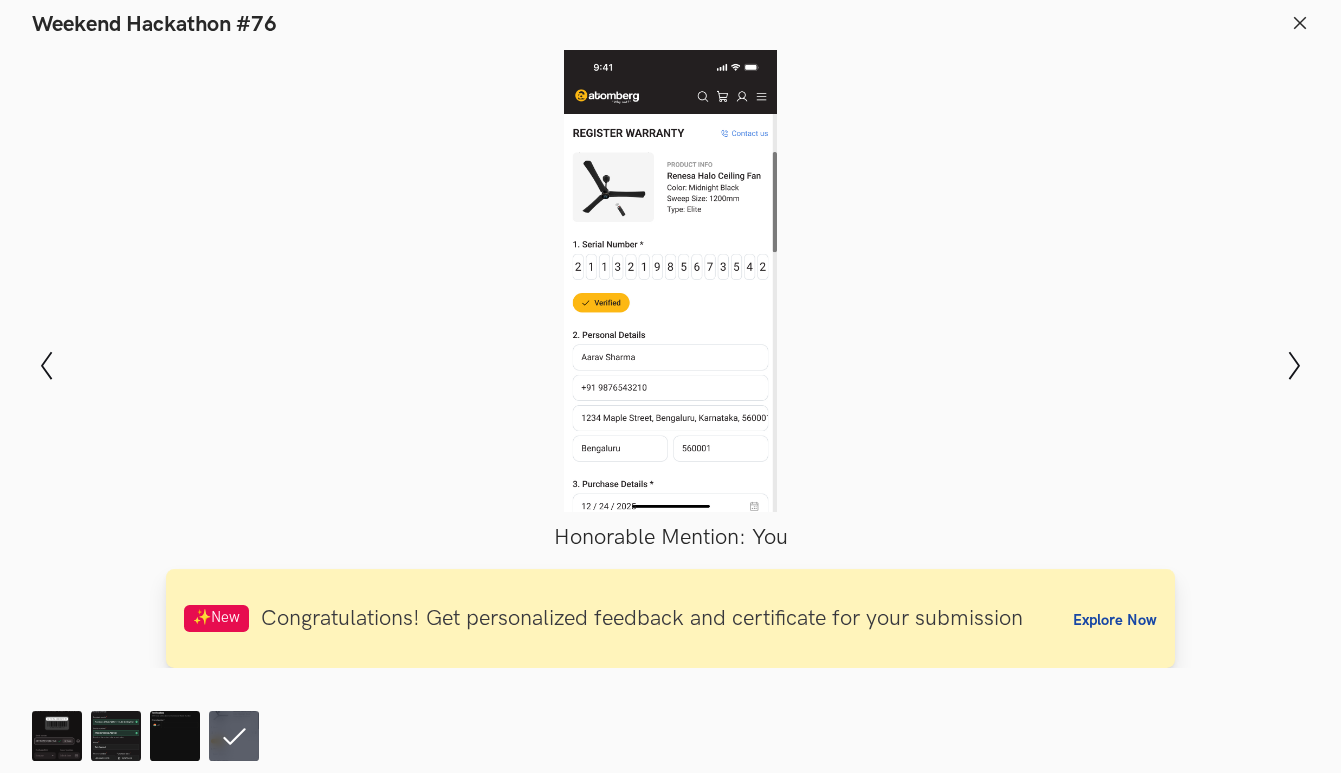 click on "Explore Now" at bounding box center (1115, 618) 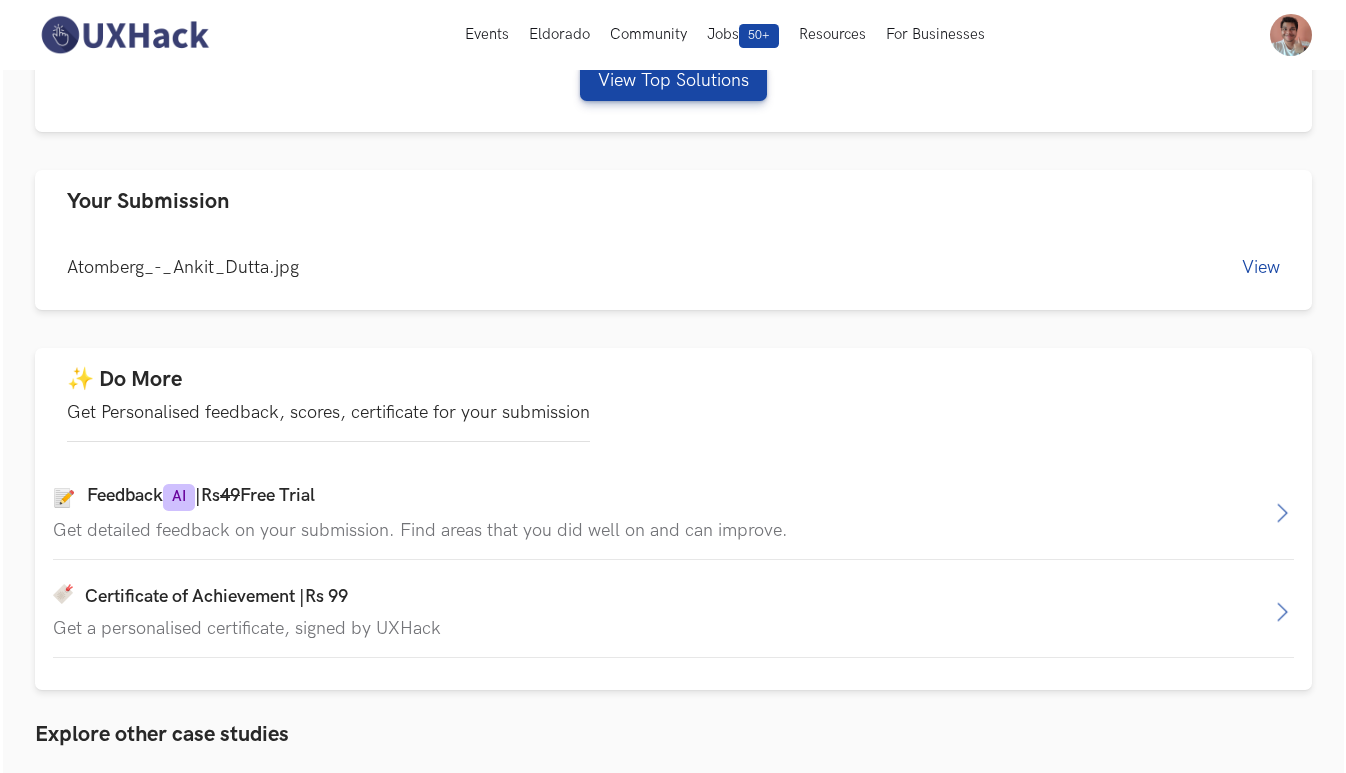 scroll, scrollTop: 1224, scrollLeft: 0, axis: vertical 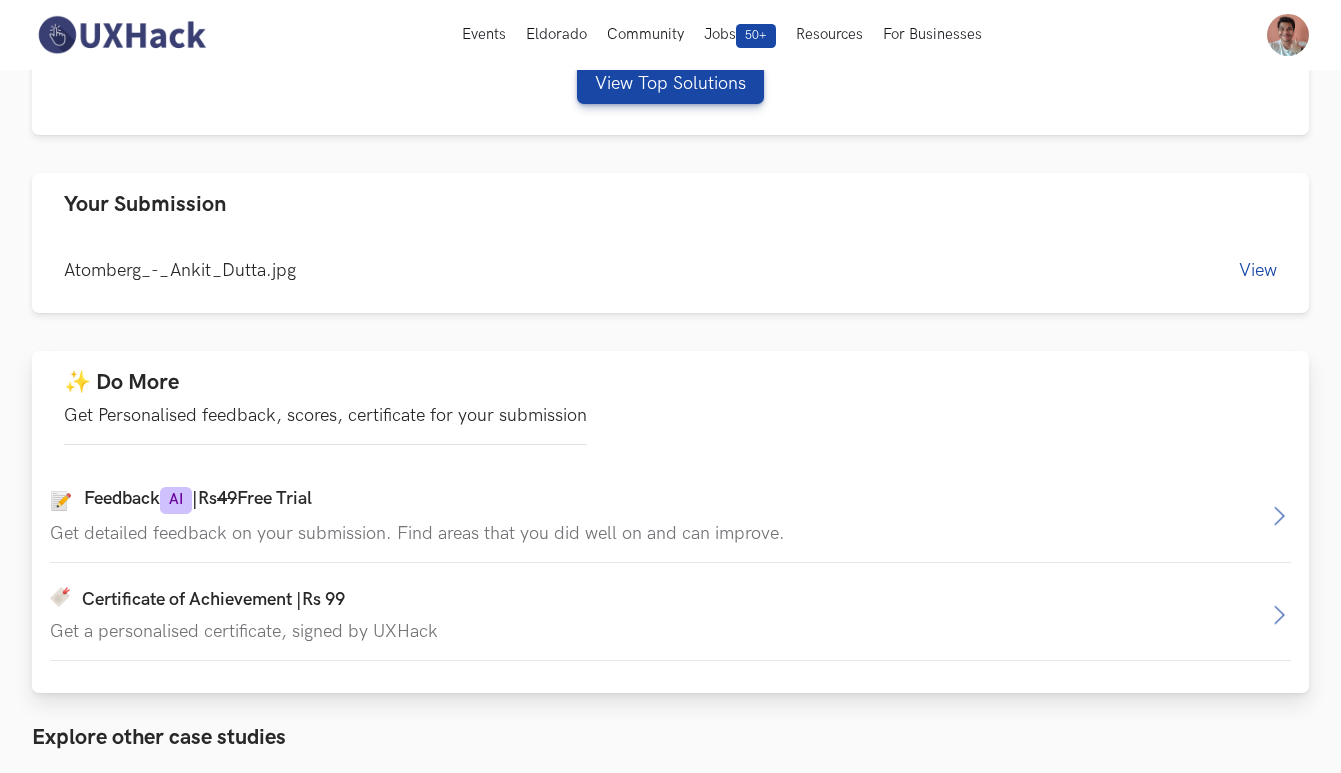 click on "📝 Feedback  AI  |  Rs 49  Free Trial Get detailed feedback on your submission. Find areas that you did well on and can improve." at bounding box center (658, 515) 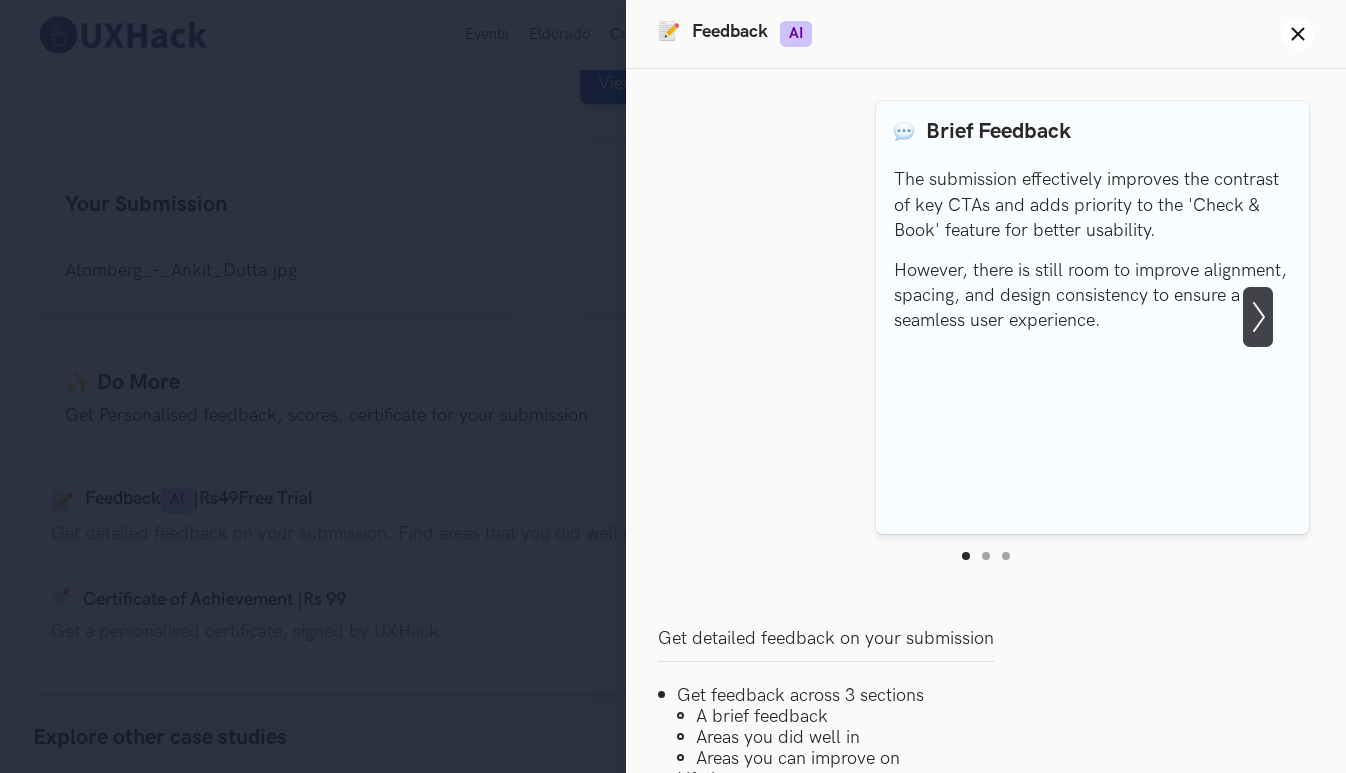 scroll, scrollTop: 246, scrollLeft: 0, axis: vertical 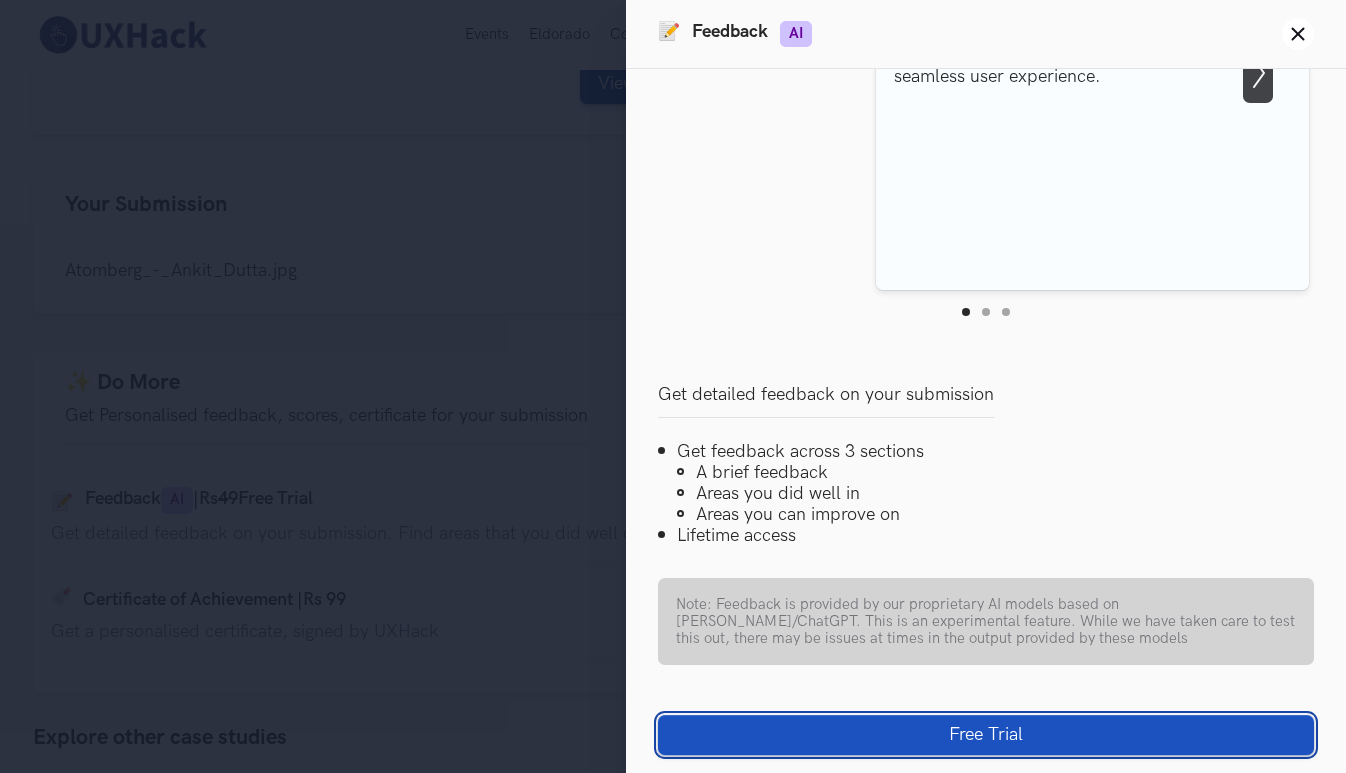 click on "Free Trial" at bounding box center [986, 735] 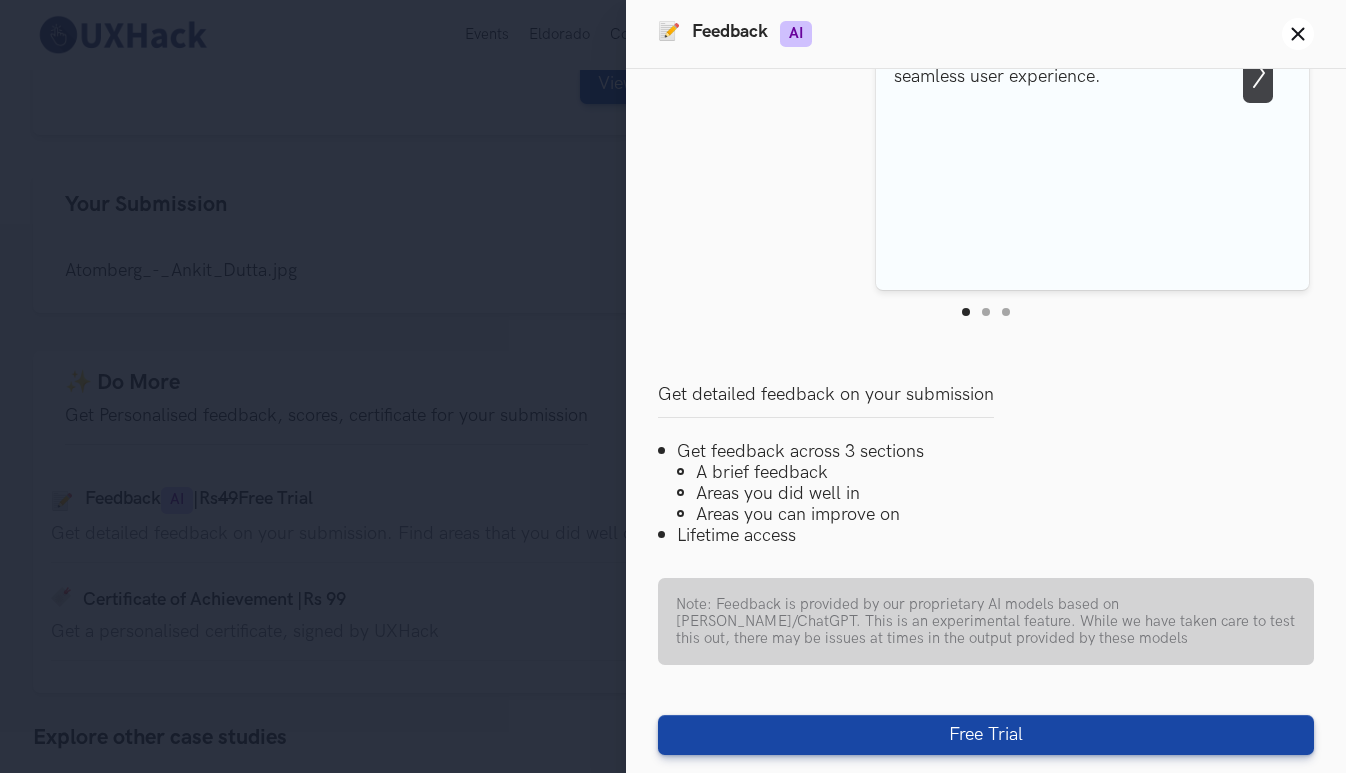 click on "Feedback Preview Brief Feedback The submission effectively improves the contrast of key CTAs and adds priority to the 'Check & Book' feature for better usability. However, there is still room to improve alignment, spacing, and design consistency to ensure a seamless user experience. What you did well Improved color contrast for CTAs, particularly the 'Flat 20% OFF' pre-book offer, making it more noticeable and actionable. Good prioritization of features, such as the addition of Top Features like 'Best Rooftop place' and 'Insta-worthy,' which enhances user engagement. Maintained critical features like 'Call now' and 'Pay bill,' ensuring functional parity with the original design. What you can improve Ensure consistent alignment and spacing between elements (e.g., 'Top Features' section and main text) to enhance the overall layout's visual structure. Experiment with bringing more of the District branding theme into secondary CTAs and supporting elements to ensure cohesive design consistency. Show previous slide" at bounding box center (986, 421) 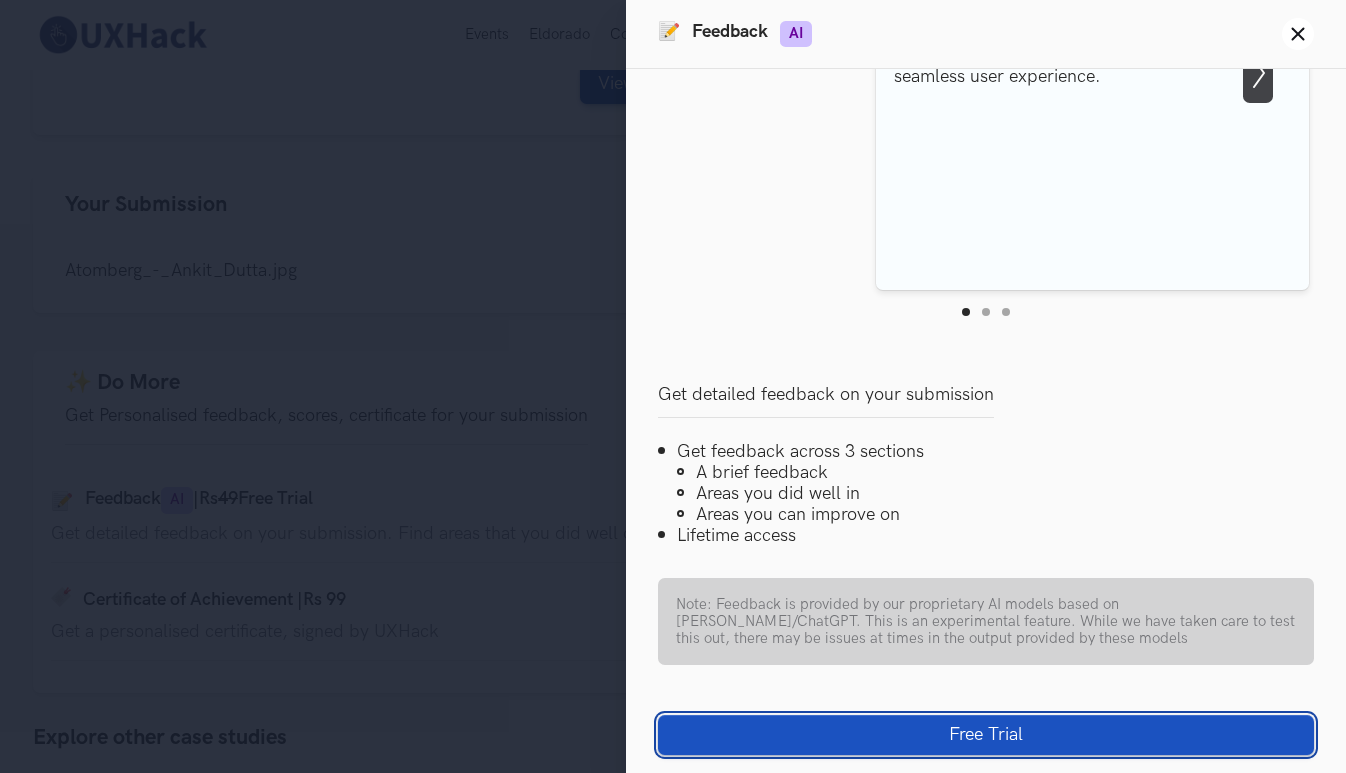 click on "Free Trial" at bounding box center (986, 735) 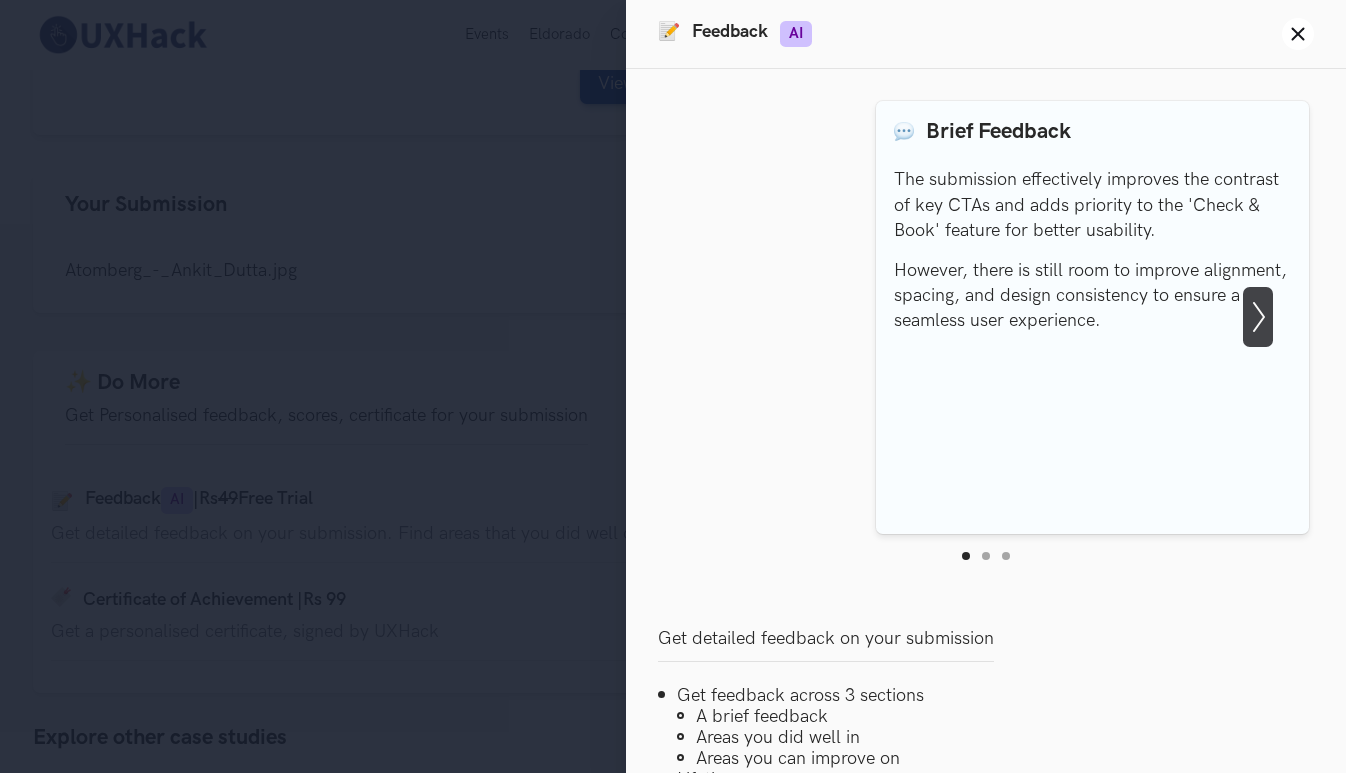 click on "Feedback Preview Brief Feedback The submission effectively improves the contrast of key CTAs and adds priority to the 'Check & Book' feature for better usability. However, there is still room to improve alignment, spacing, and design consistency to ensure a seamless user experience. What you did well Improved color contrast for CTAs, particularly the 'Flat 20% OFF' pre-book offer, making it more noticeable and actionable. Good prioritization of features, such as the addition of Top Features like 'Best Rooftop place' and 'Insta-worthy,' which enhances user engagement. Maintained critical features like 'Call now' and 'Pay bill,' ensuring functional parity with the original design. What you can improve Ensure consistent alignment and spacing between elements (e.g., 'Top Features' section and main text) to enhance the overall layout's visual structure. Experiment with bringing more of the District branding theme into secondary CTAs and supporting elements to ensure cohesive design consistency. Show previous slide" at bounding box center (986, 421) 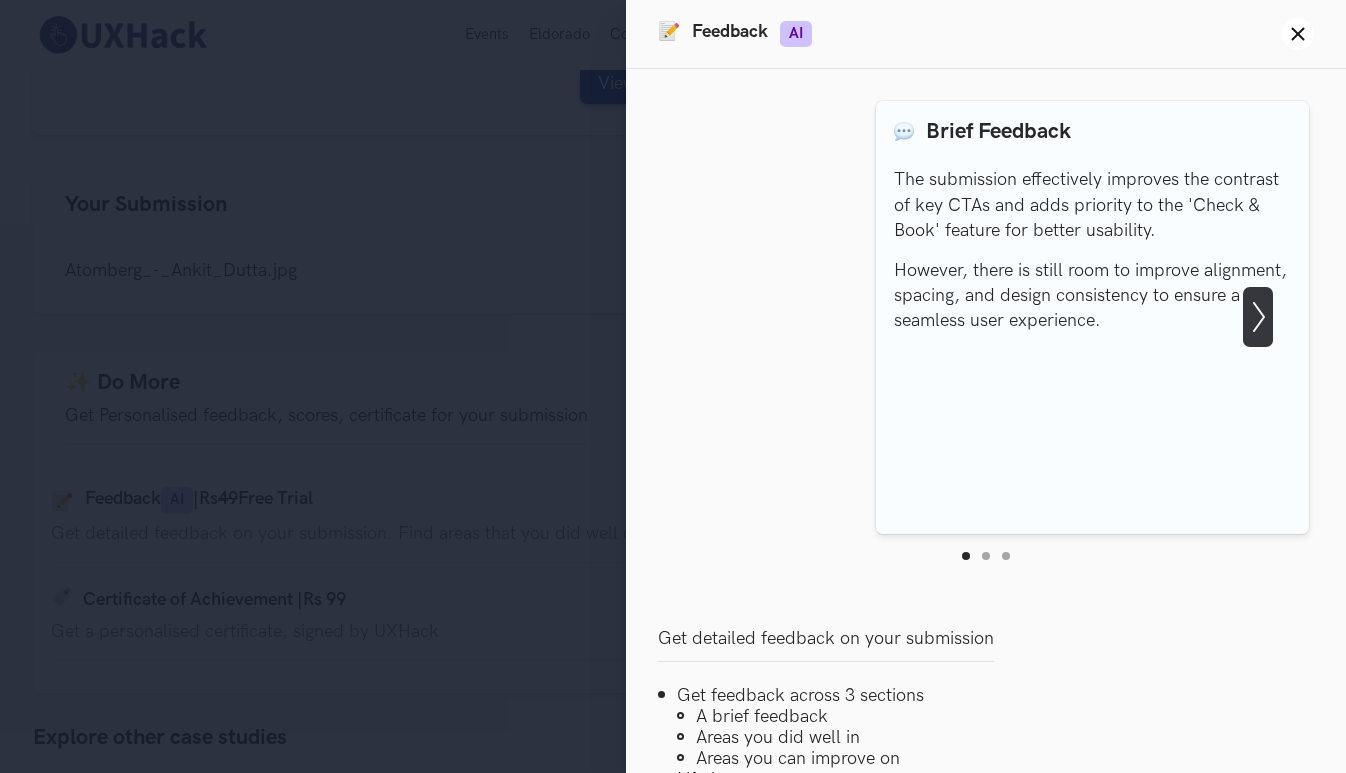 click on "Show next slide" 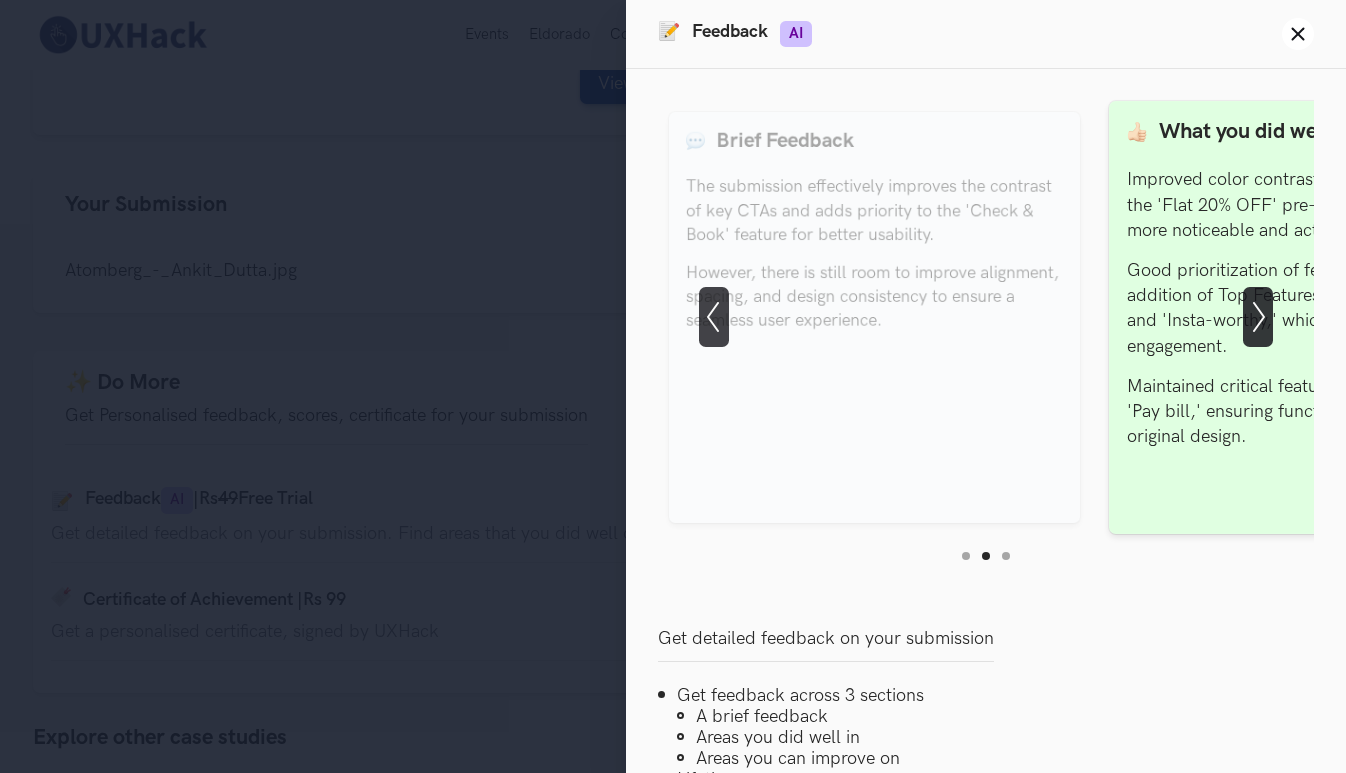 click on "Show next slide" 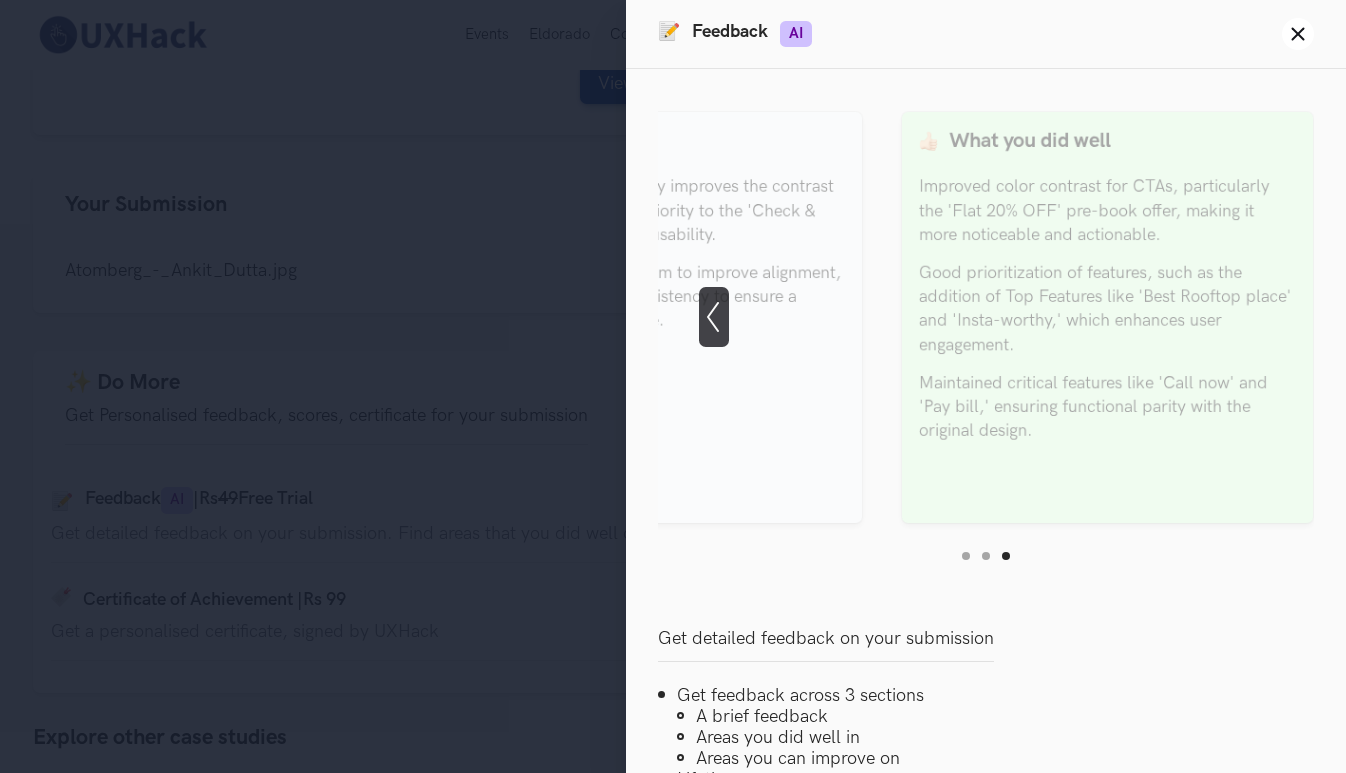 click on "Good prioritization of features, such as the addition of Top Features like 'Best Rooftop place' and 'Insta-worthy,' which enhances user engagement." at bounding box center (1107, 309) 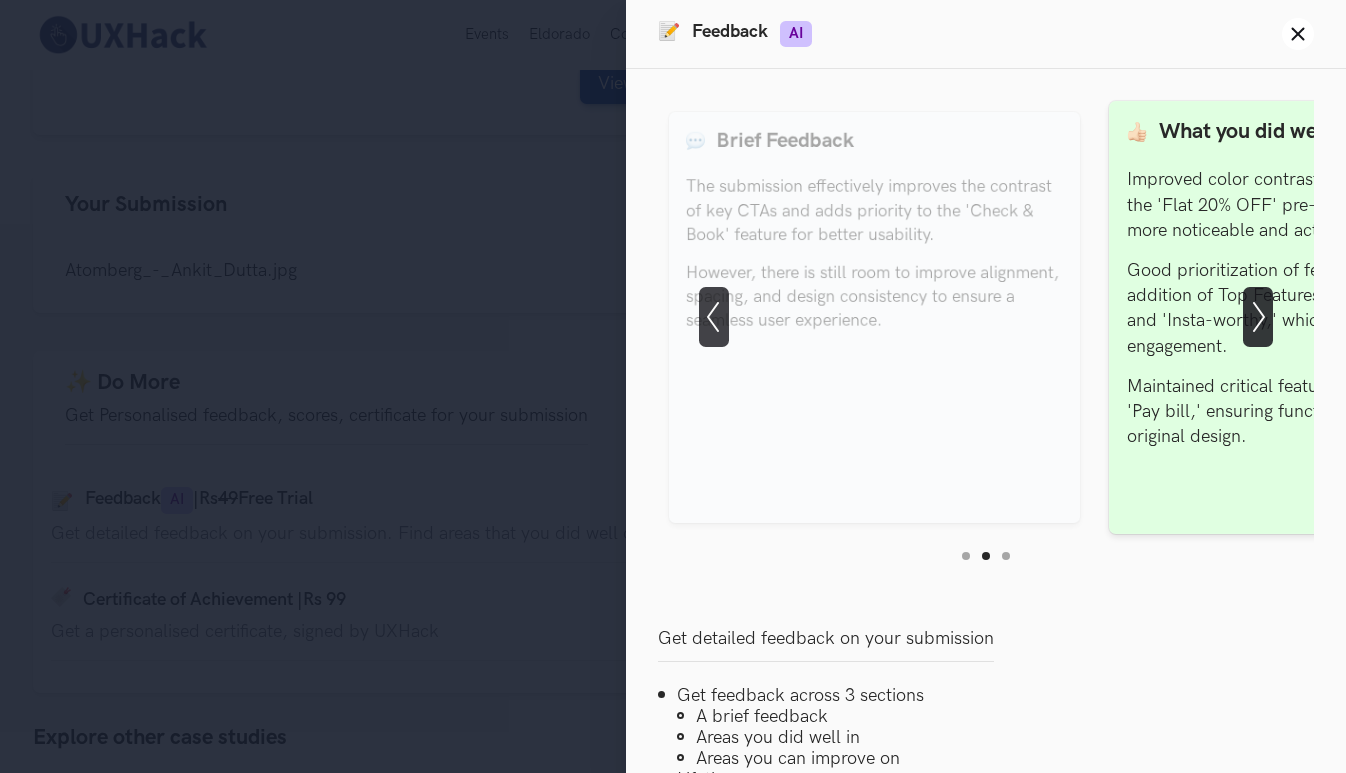 click on "Show next slide" 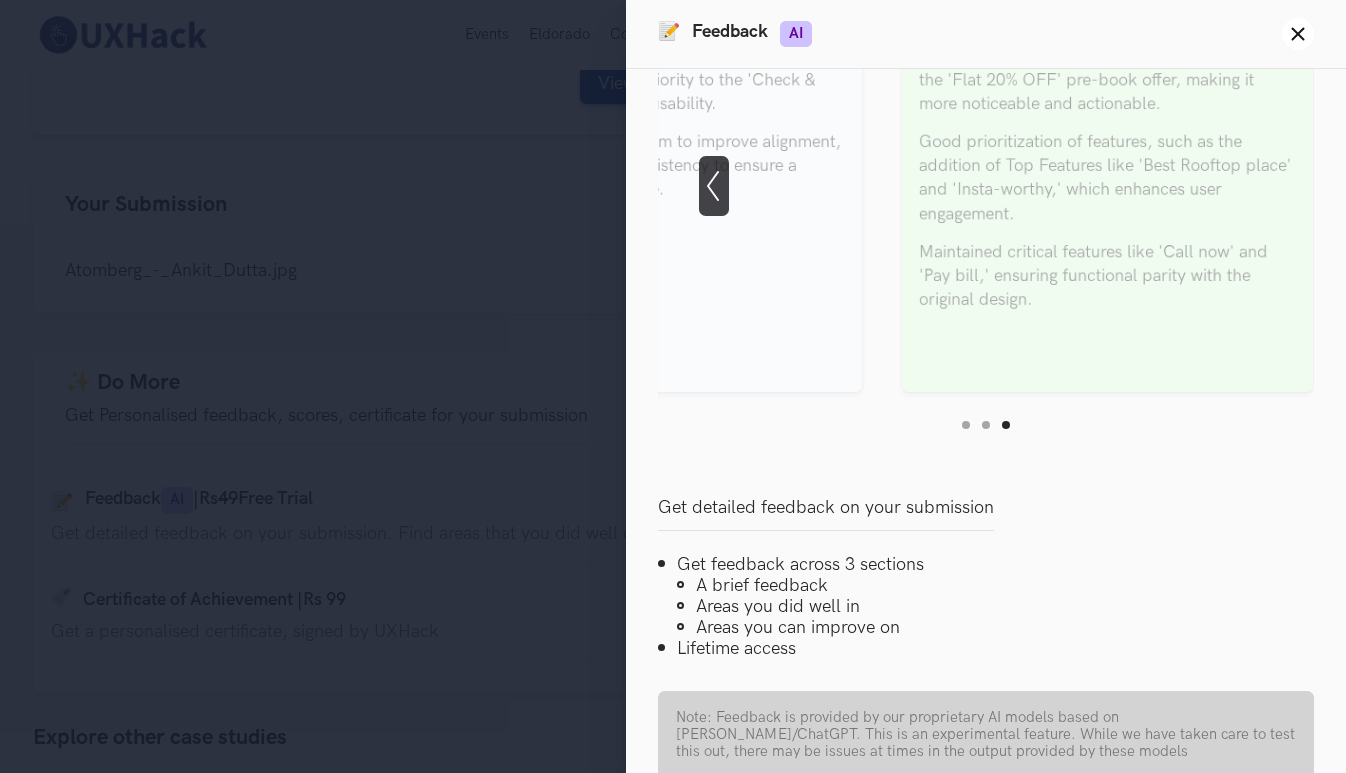 scroll, scrollTop: 246, scrollLeft: 0, axis: vertical 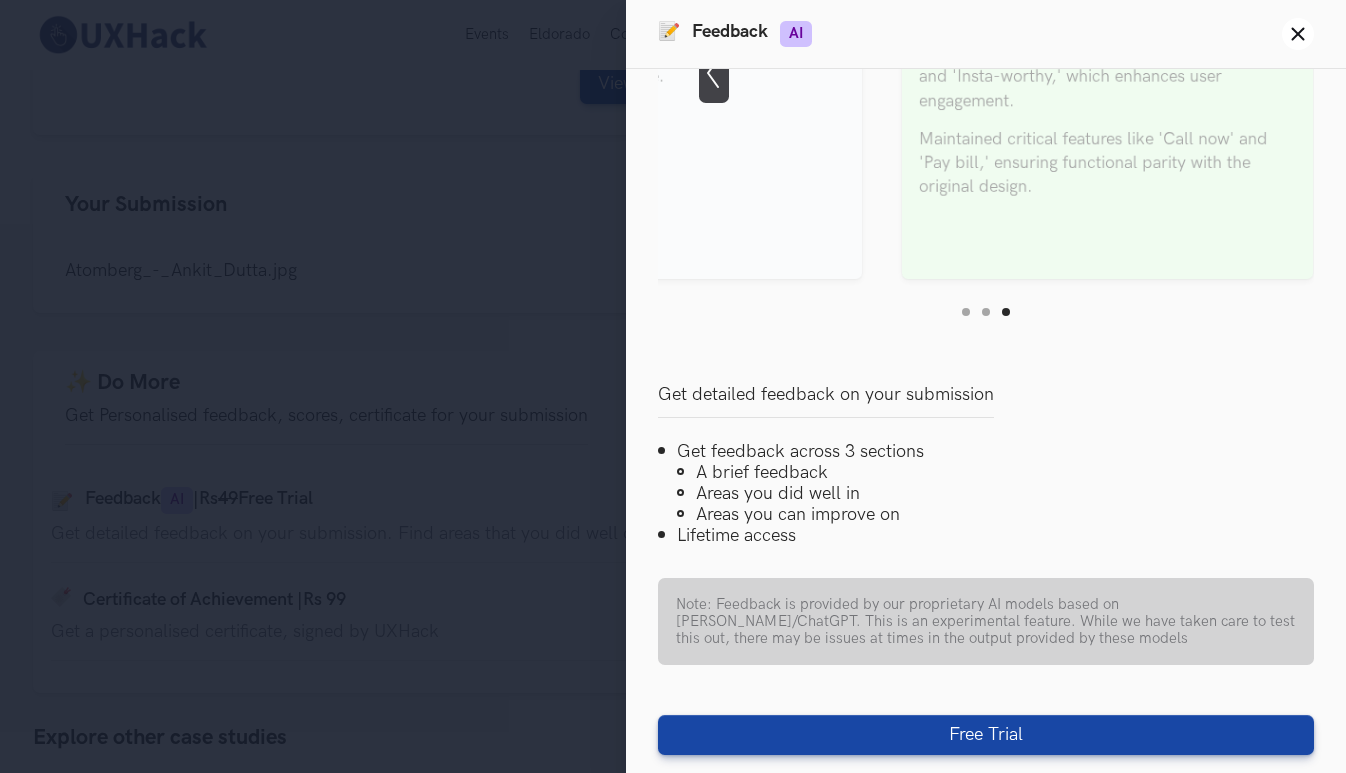 click on "Feedback Preview Brief Feedback The submission effectively improves the contrast of key CTAs and adds priority to the 'Check & Book' feature for better usability. However, there is still room to improve alignment, spacing, and design consistency to ensure a seamless user experience. What you did well Improved color contrast for CTAs, particularly the 'Flat 20% OFF' pre-book offer, making it more noticeable and actionable. Good prioritization of features, such as the addition of Top Features like 'Best Rooftop place' and 'Insta-worthy,' which enhances user engagement. Maintained critical features like 'Call now' and 'Pay bill,' ensuring functional parity with the original design. What you can improve Ensure consistent alignment and spacing between elements (e.g., 'Top Features' section and main text) to enhance the overall layout's visual structure. Experiment with bringing more of the District branding theme into secondary CTAs and supporting elements to ensure cohesive design consistency. Show previous slide" at bounding box center (986, 421) 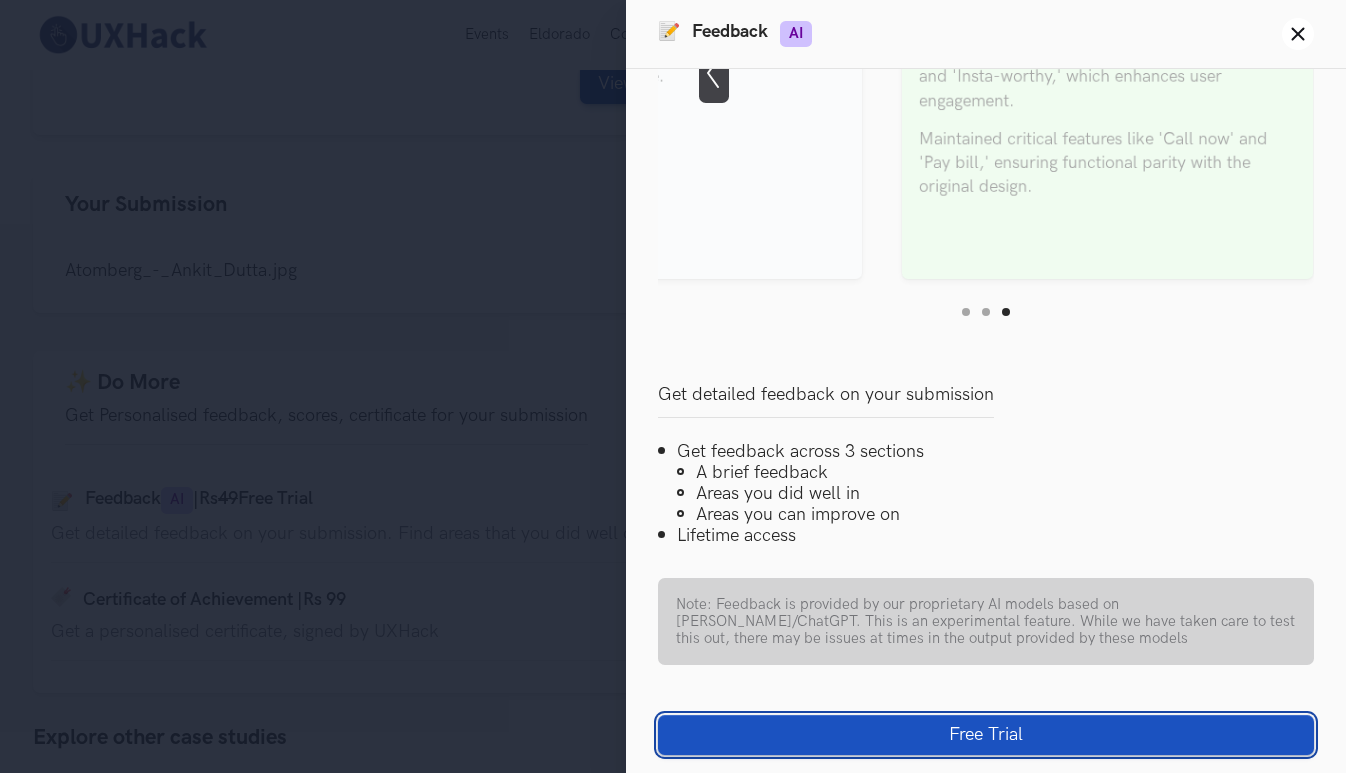 click on "Free Trial" at bounding box center (986, 735) 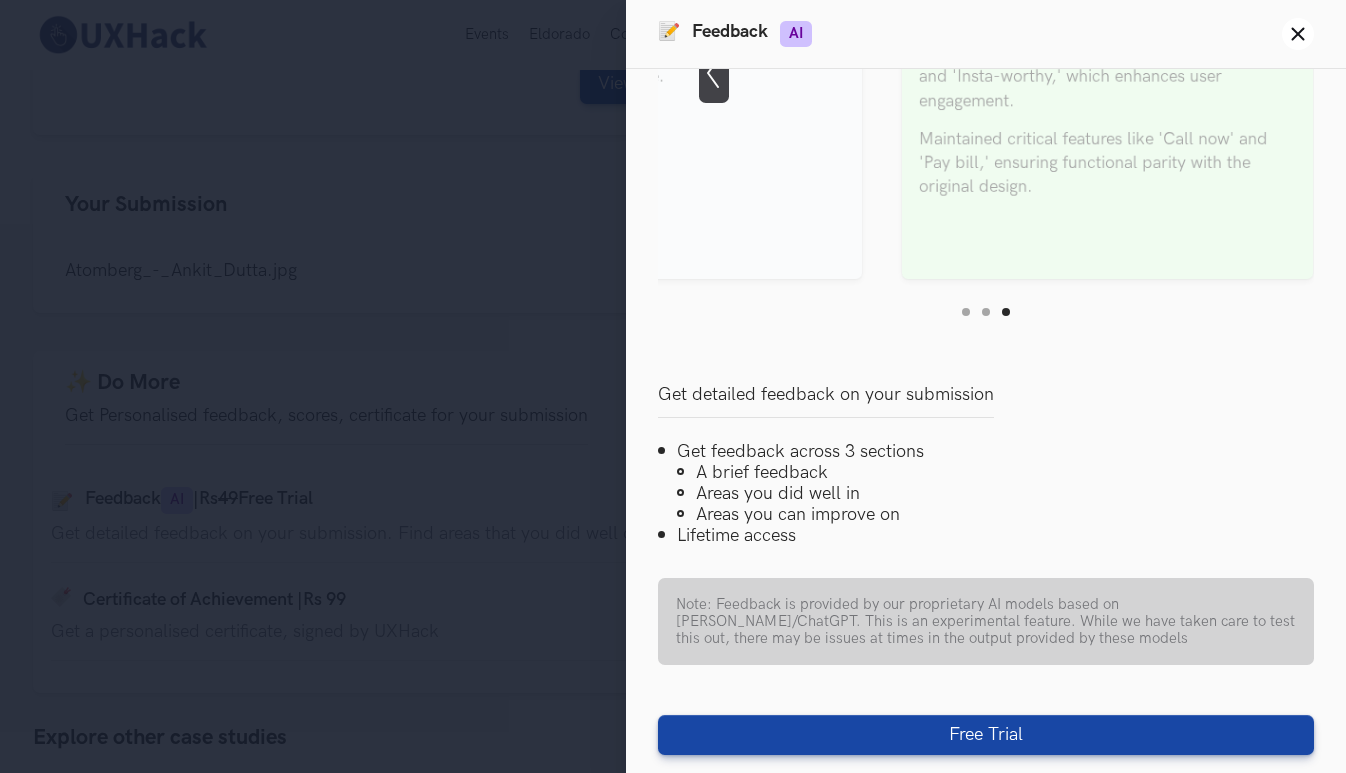 click on "Get detailed feedback on your submission Get feedback across 3 sections A brief feedback Areas you did well in Areas you can improve on Lifetime access" at bounding box center [986, 465] 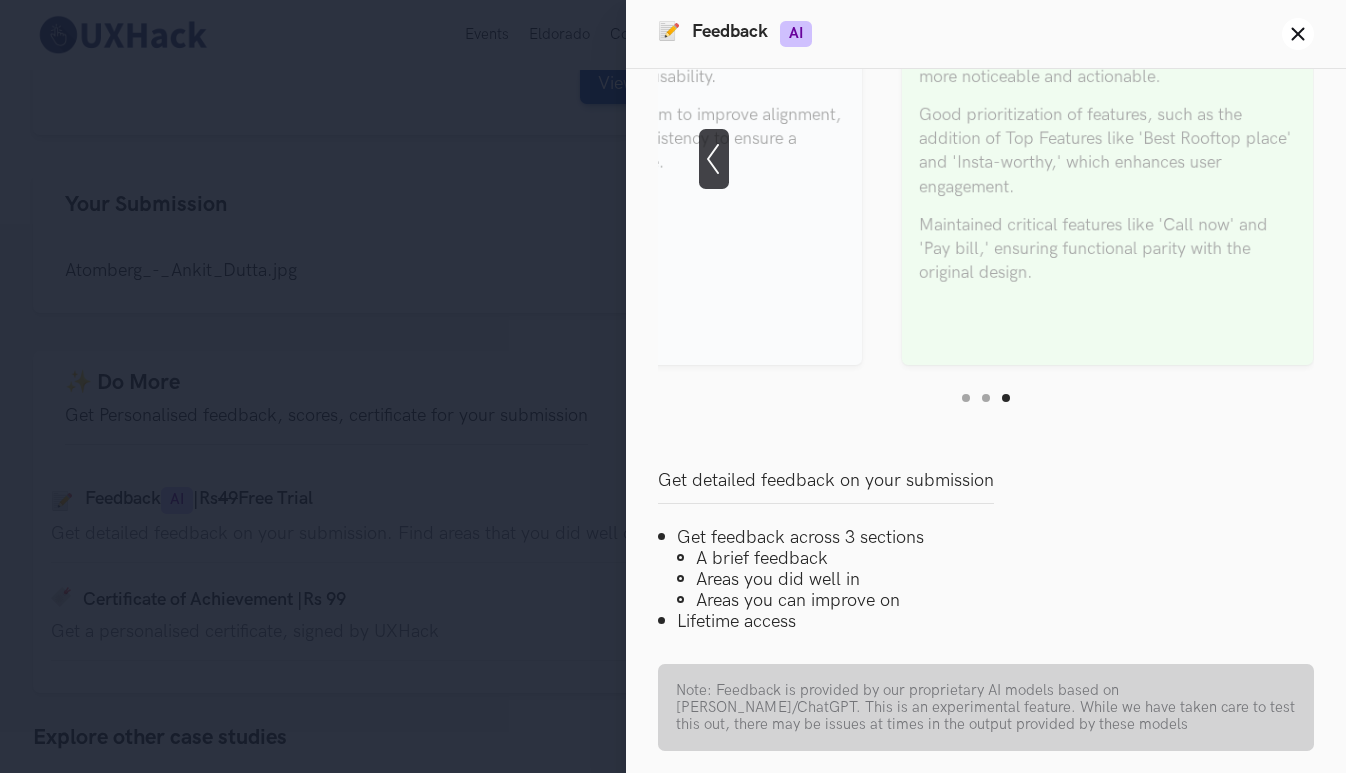 scroll, scrollTop: 0, scrollLeft: 0, axis: both 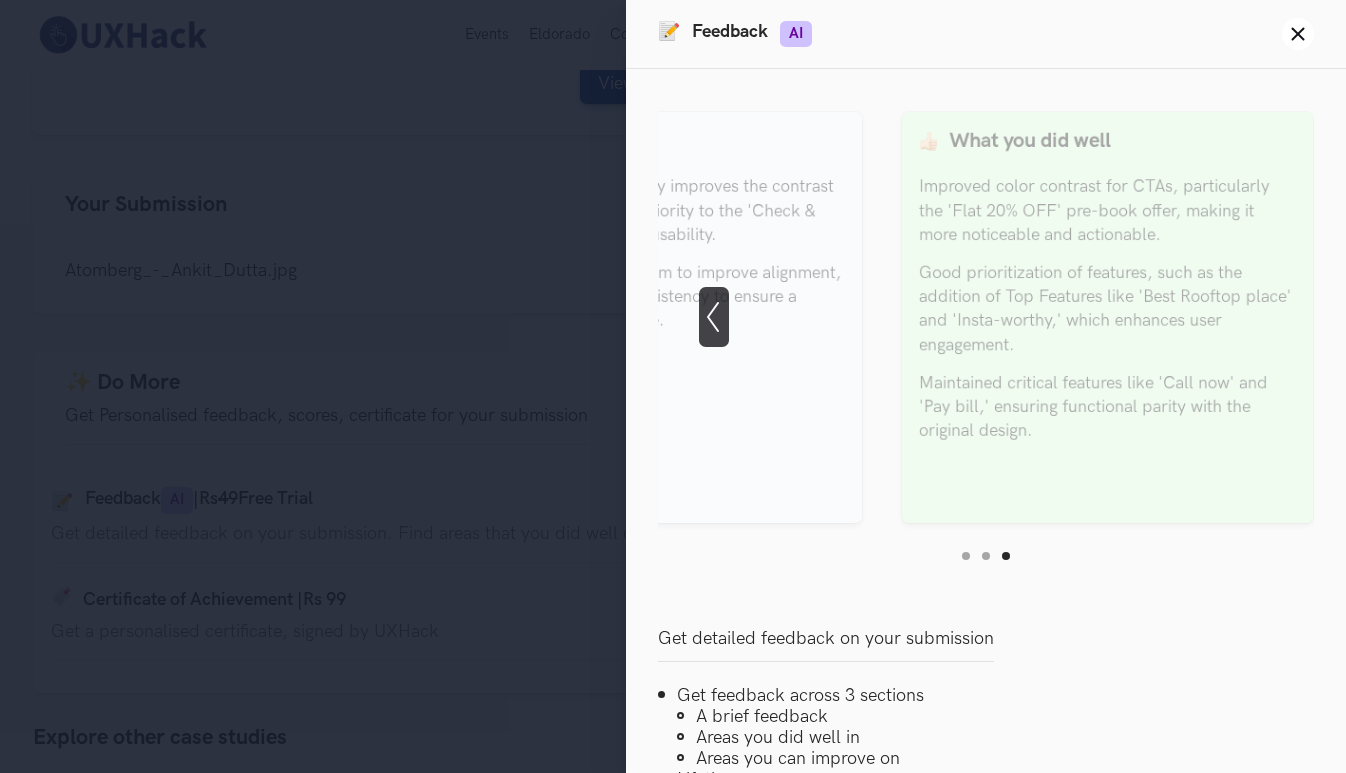 click on "📝 Feedback  AI Close panel Feedback Preview Brief Feedback The submission effectively improves the contrast of key CTAs and adds priority to the 'Check & Book' feature for better usability. However, there is still room to improve alignment, spacing, and design consistency to ensure a seamless user experience. What you did well Improved color contrast for CTAs, particularly the 'Flat 20% OFF' pre-book offer, making it more noticeable and actionable. Good prioritization of features, such as the addition of Top Features like 'Best Rooftop place' and 'Insta-worthy,' which enhances user engagement. Maintained critical features like 'Call now' and 'Pay bill,' ensuring functional parity with the original design. What you can improve Ensure consistent alignment and spacing between elements (e.g., 'Top Features' section and main text) to enhance the overall layout's visual structure. Show previous slide Show next slide Item 3 of 3 1 2 3 Current Item Get detailed feedback on your submission A brief feedback" at bounding box center (673, 386) 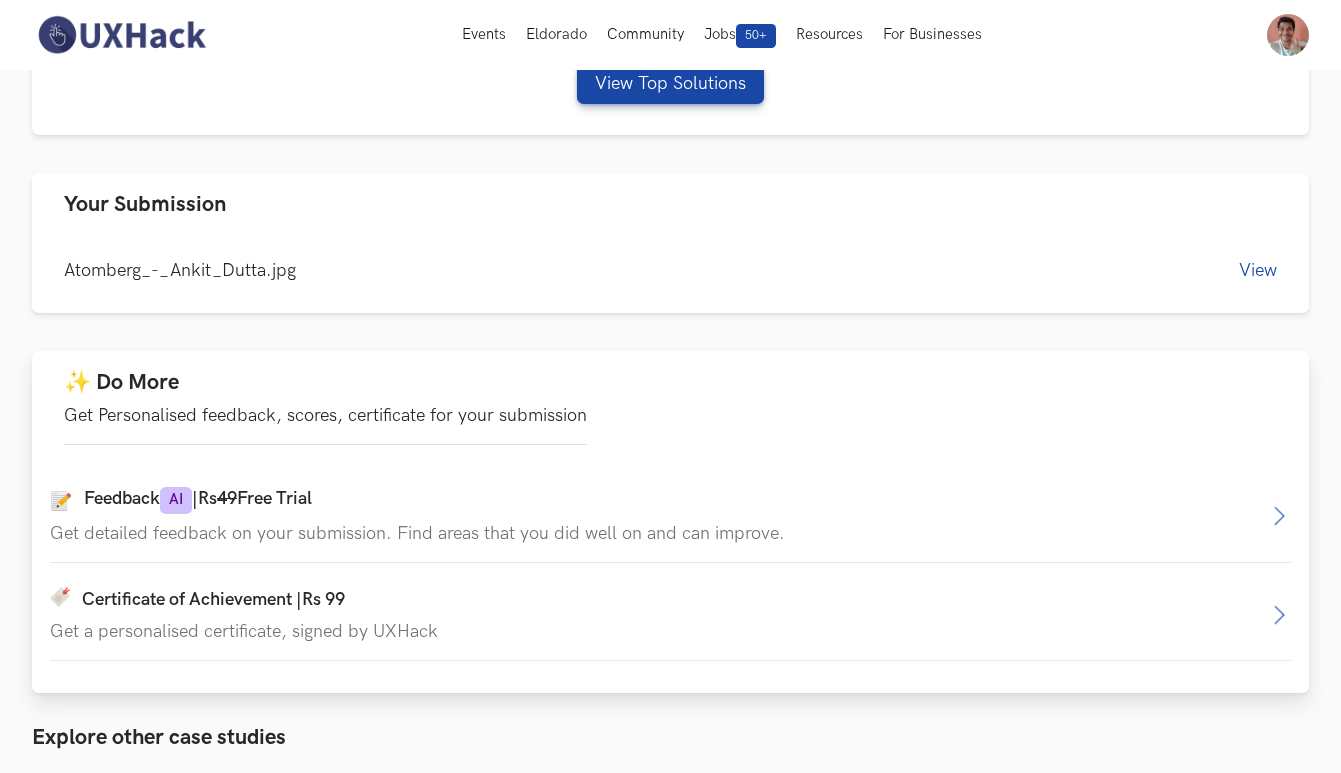click on "📝 Feedback  AI  |  Rs 49  Free Trial" at bounding box center (658, 500) 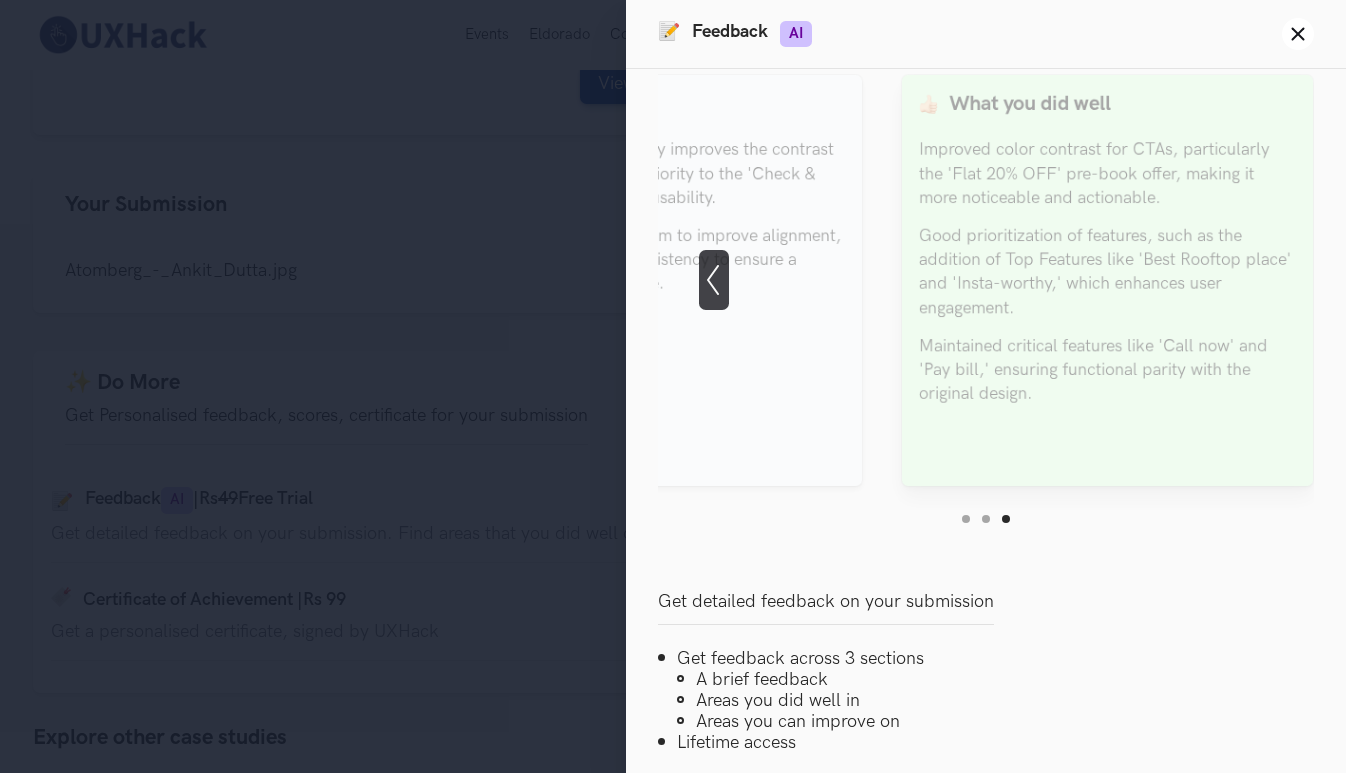 scroll, scrollTop: 0, scrollLeft: 0, axis: both 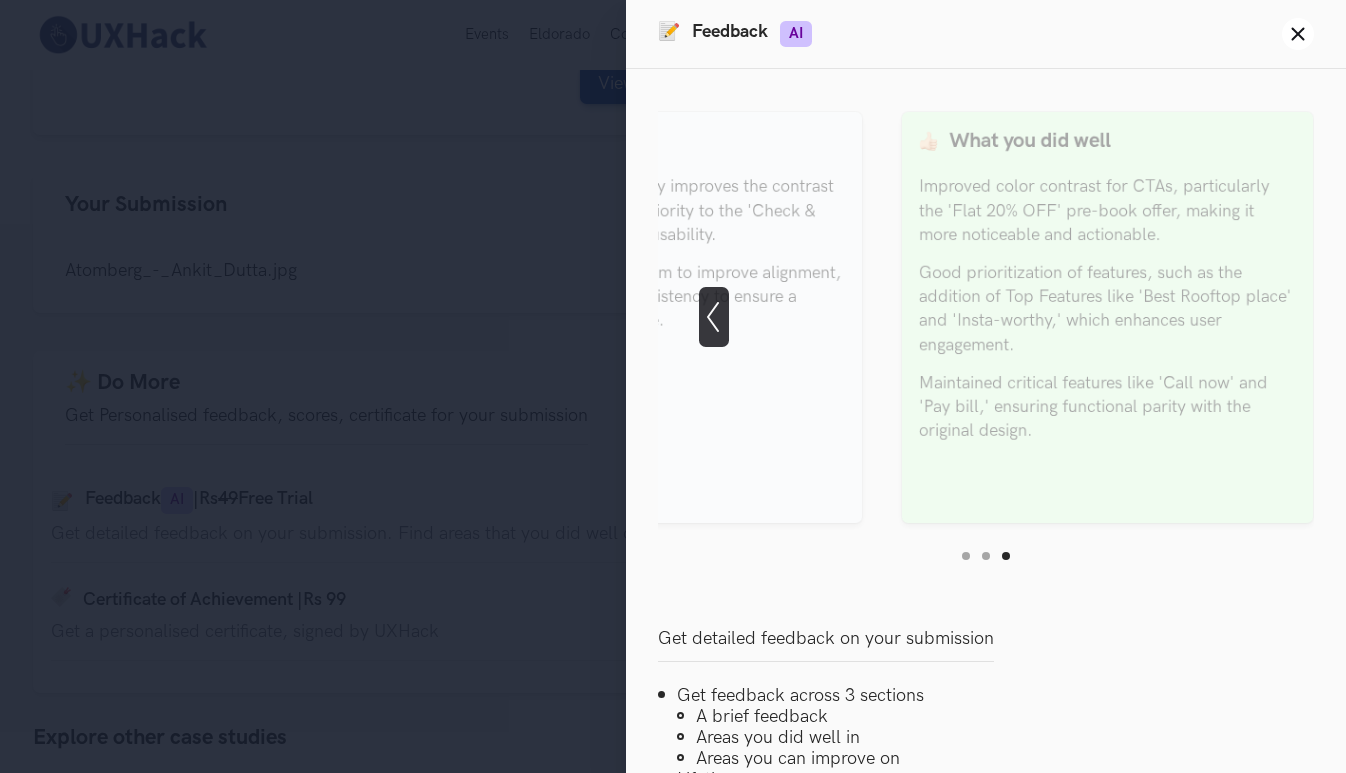 click on "Show previous slide" 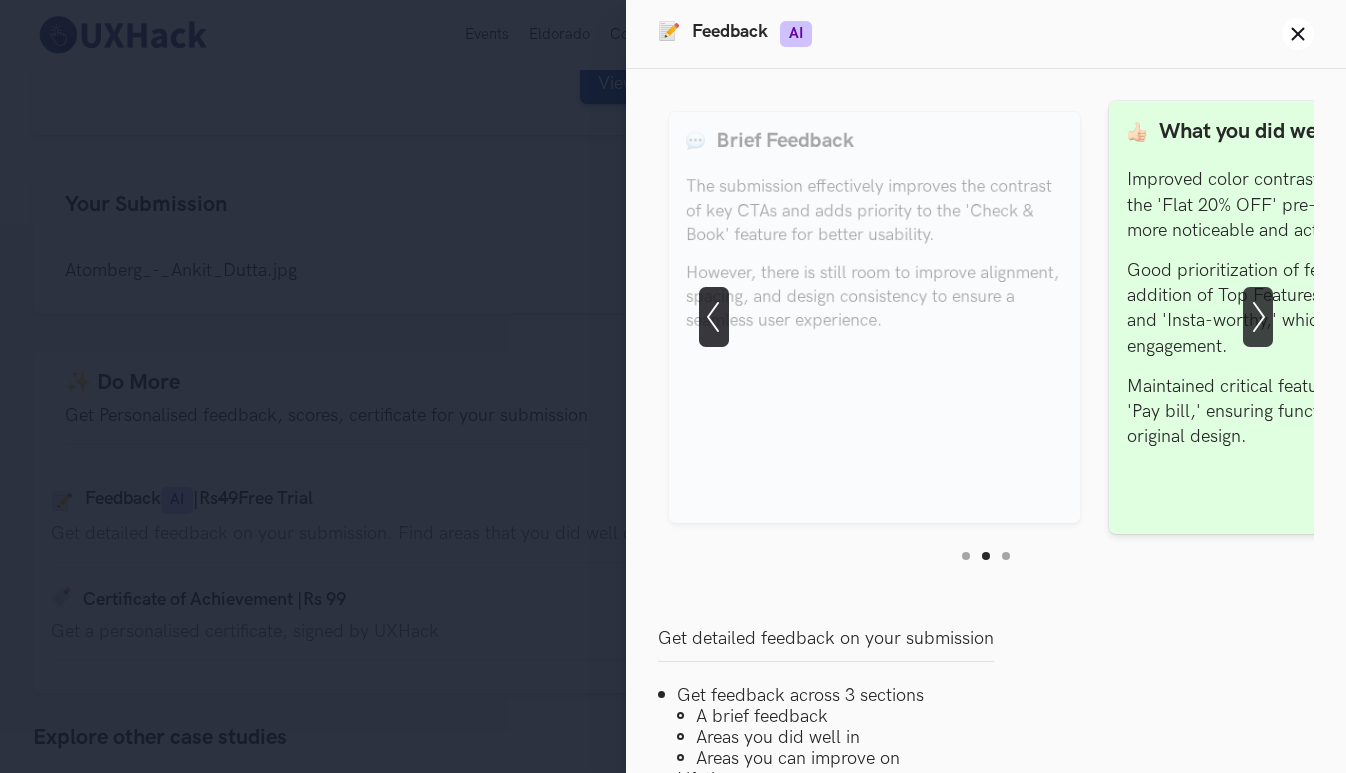 click on "Show previous slide" 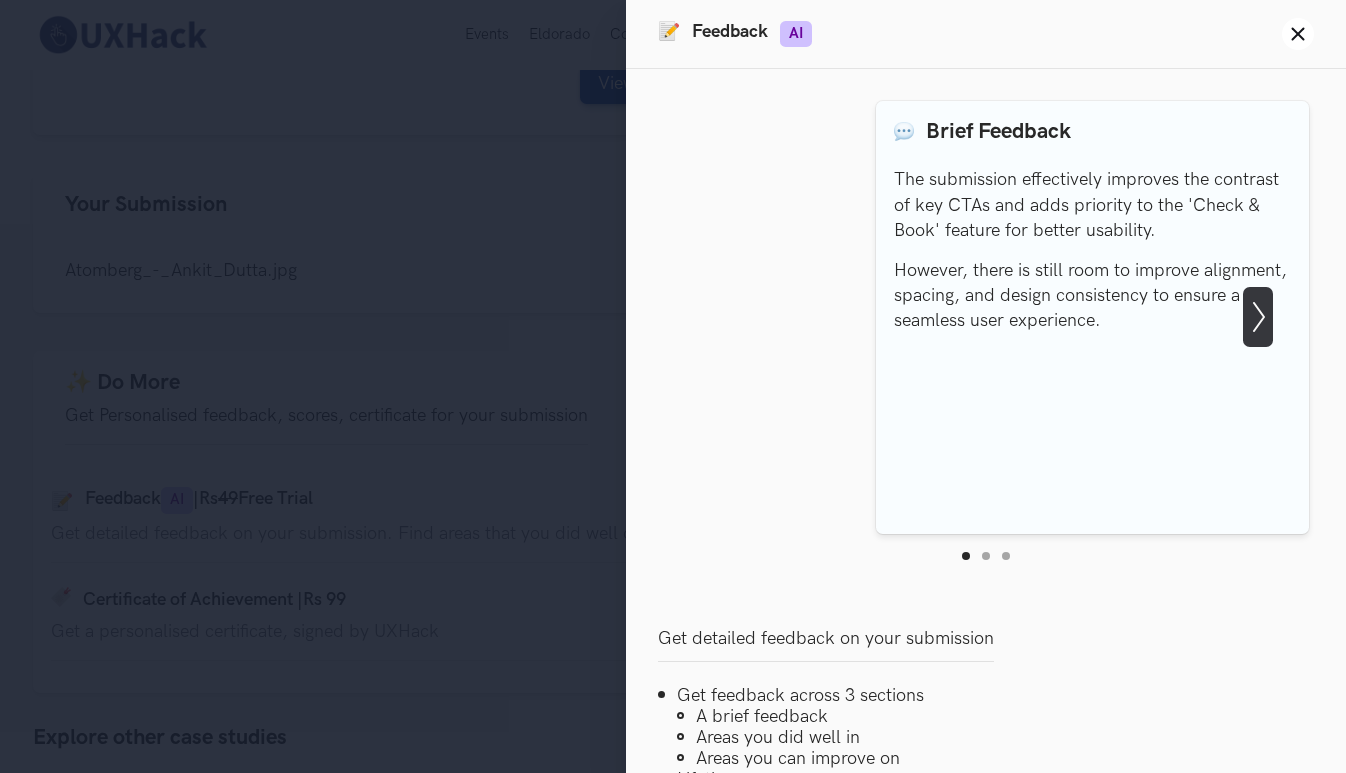 click on "Show next slide" 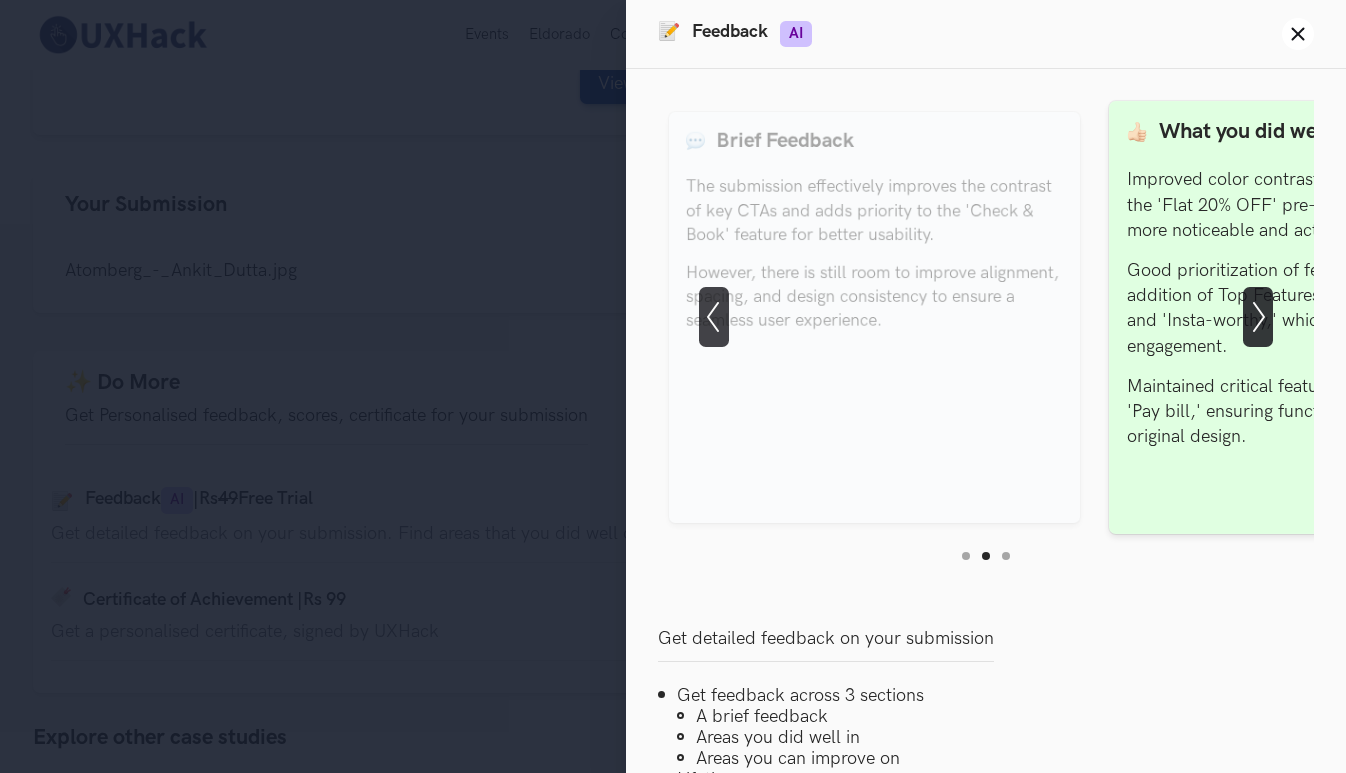 click on "Show next slide" 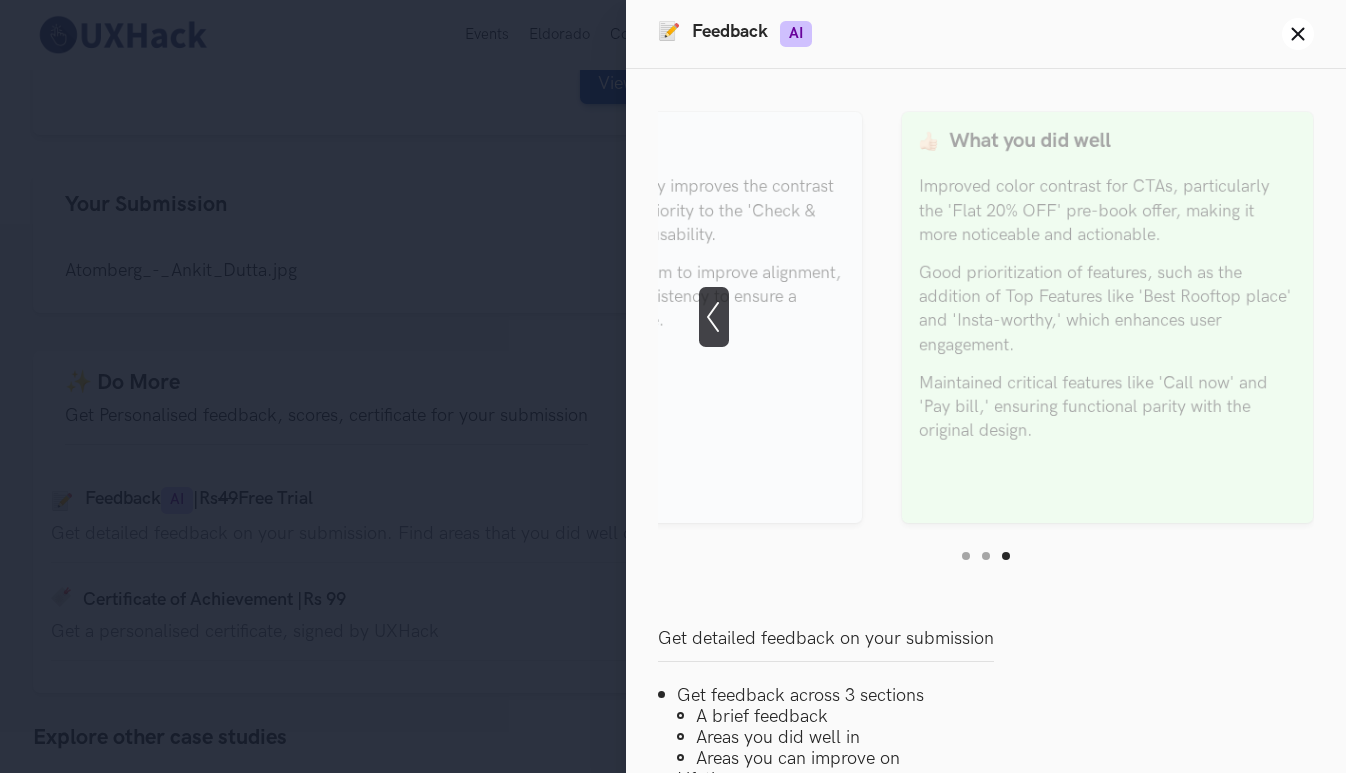 click on "Good prioritization of features, such as the addition of Top Features like 'Best Rooftop place' and 'Insta-worthy,' which enhances user engagement." at bounding box center [1107, 309] 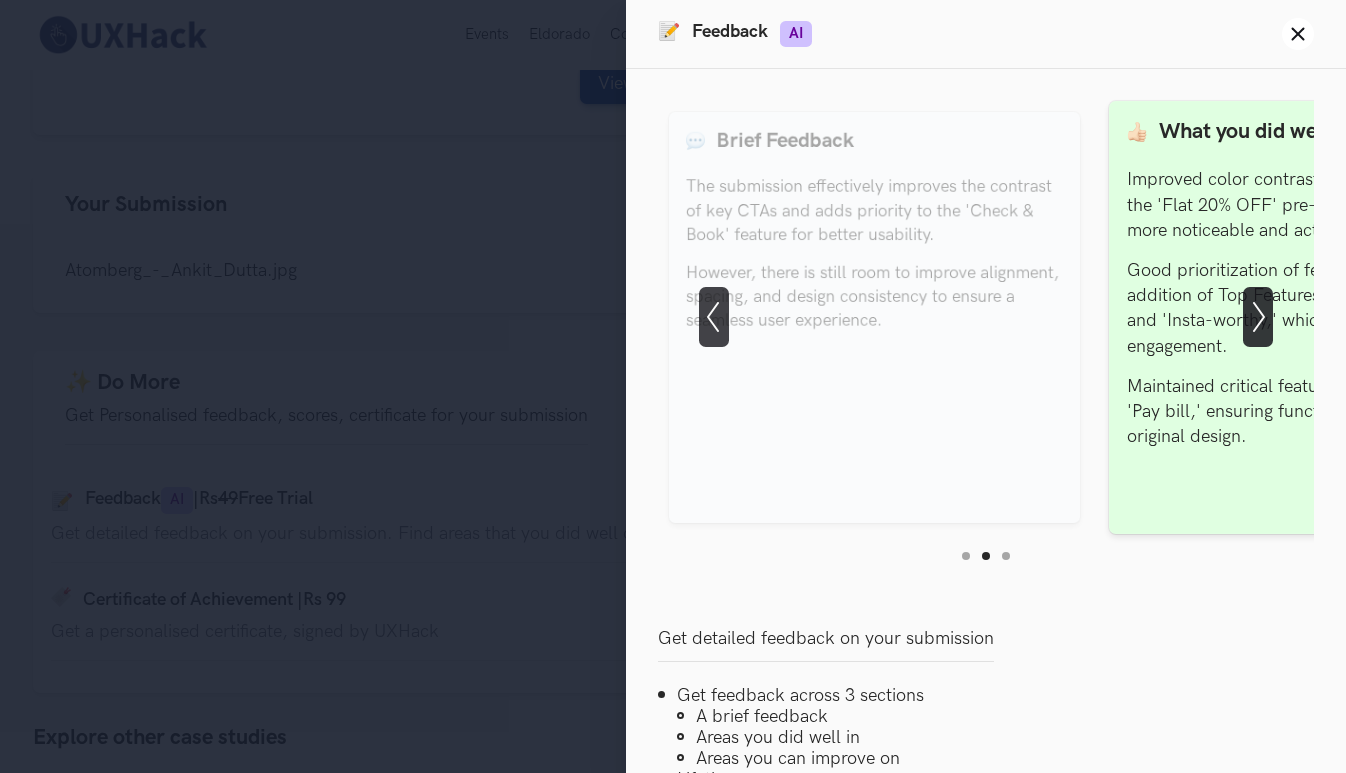 click on "Show next slide" 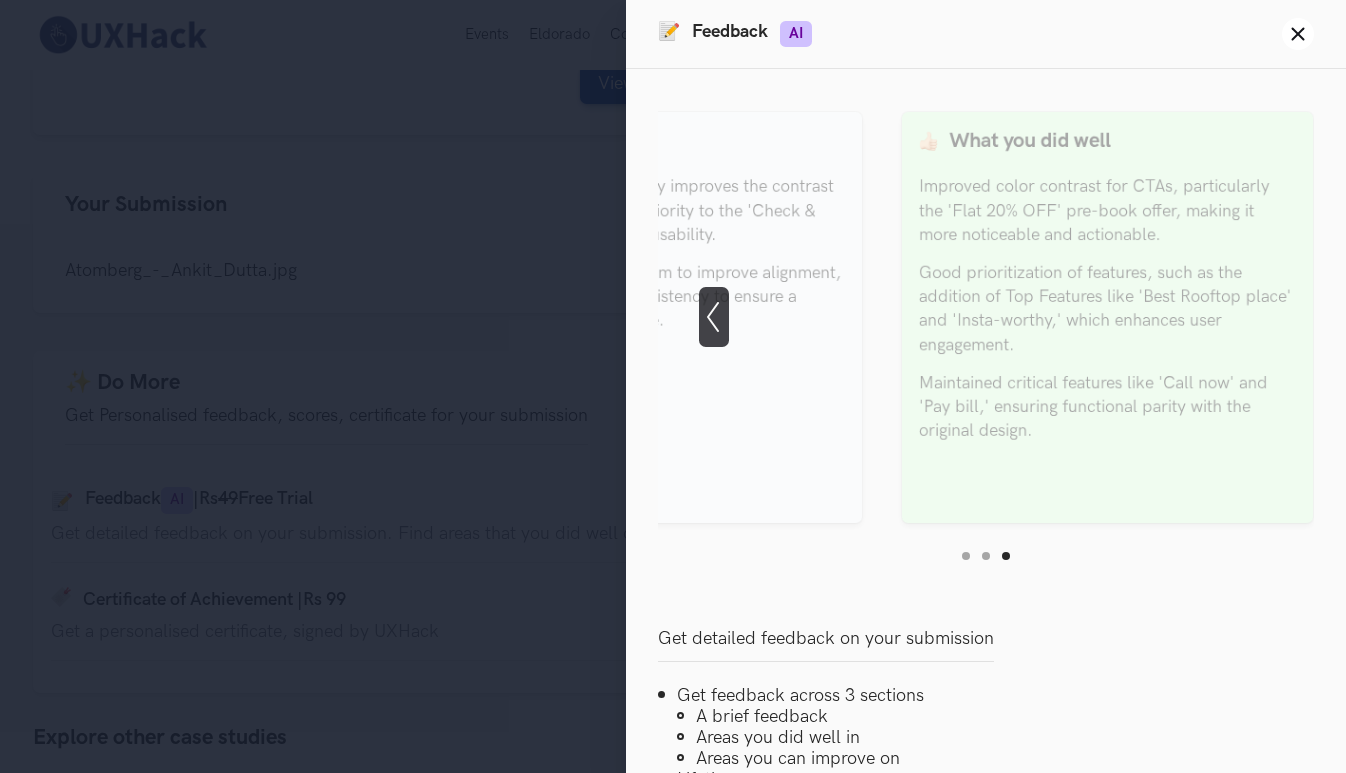click on "Good prioritization of features, such as the addition of Top Features like 'Best Rooftop place' and 'Insta-worthy,' which enhances user engagement." at bounding box center (1107, 309) 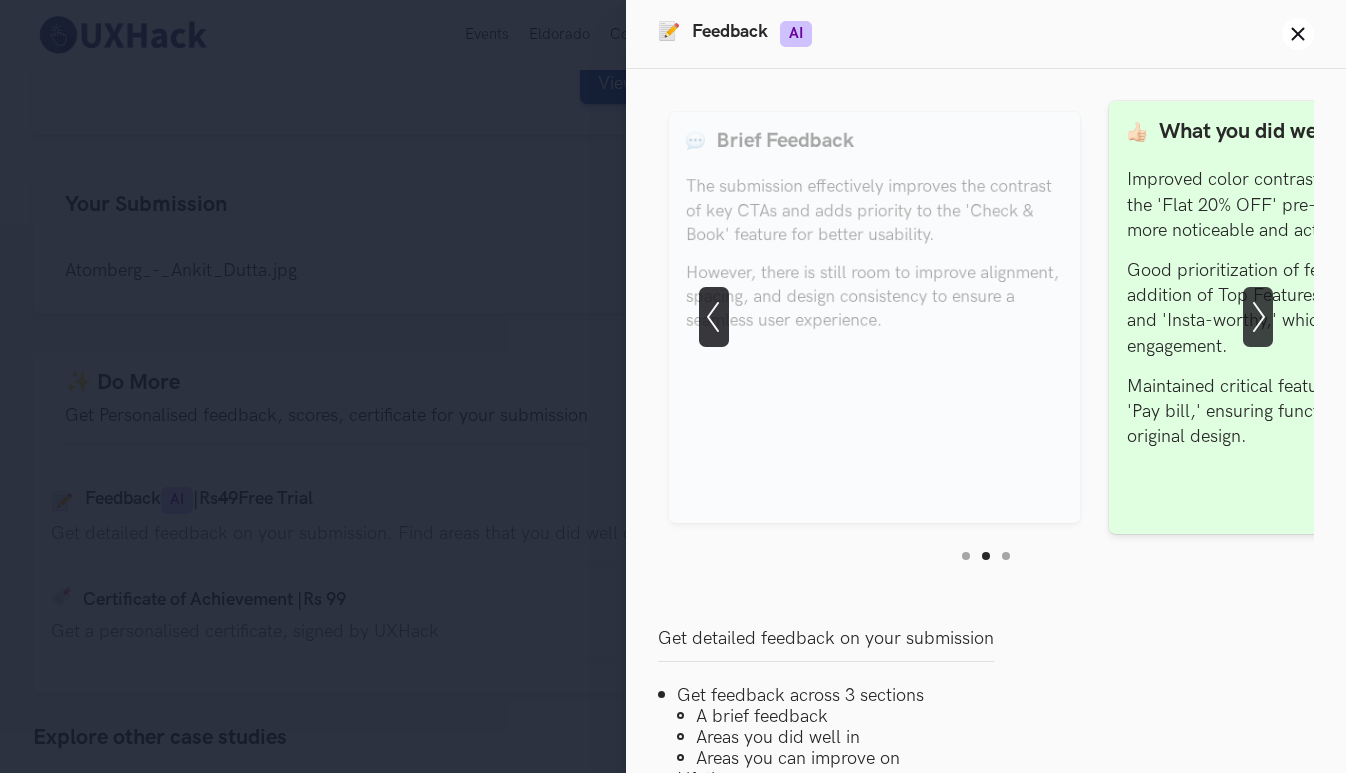 click on "Show previous slide" at bounding box center (714, 317) 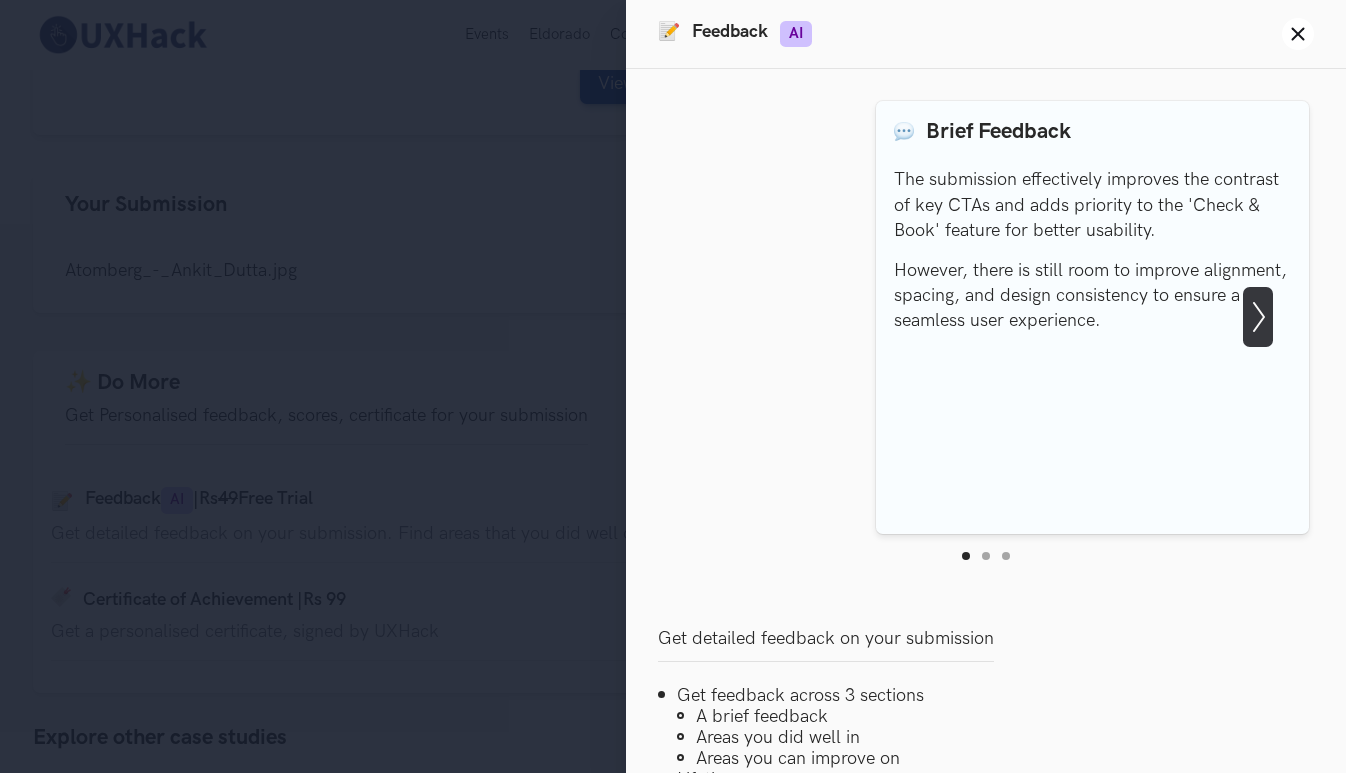click on "Show next slide" 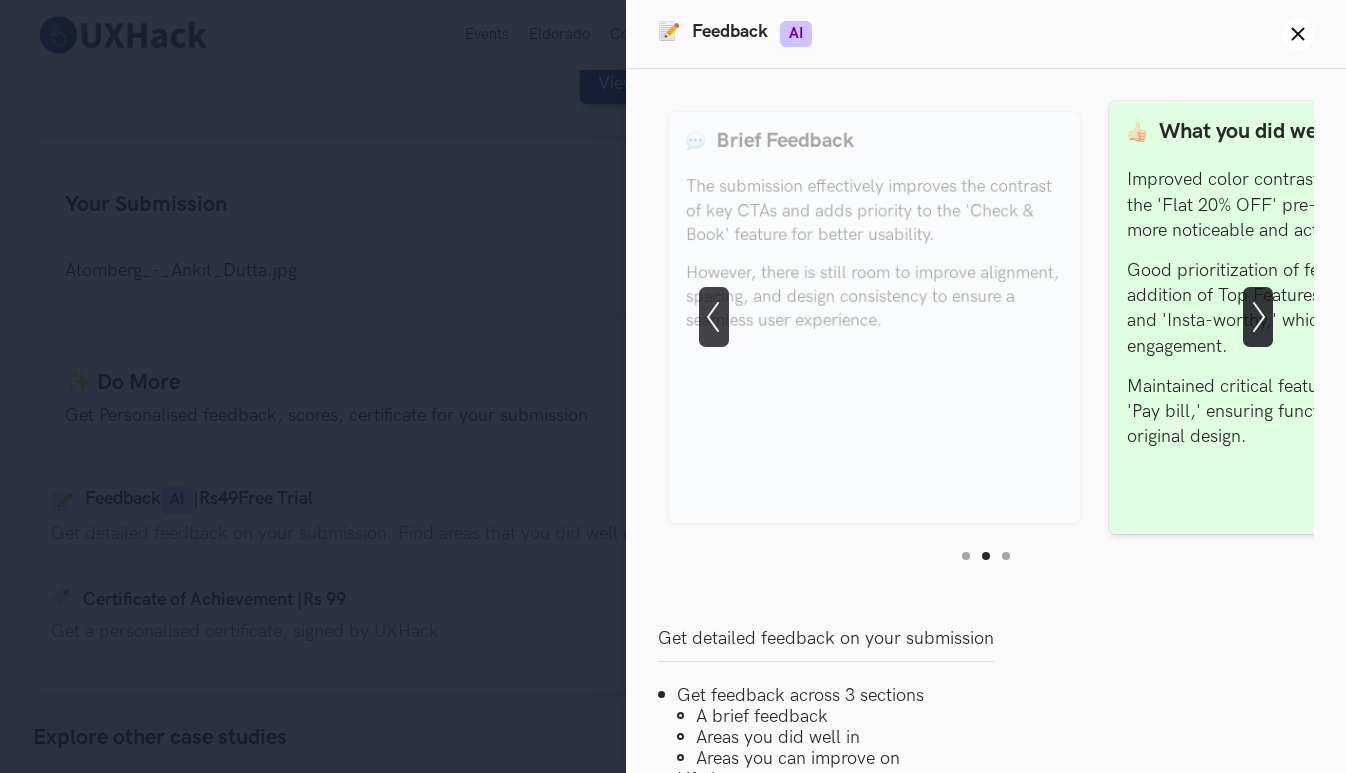 click on "Show next slide" 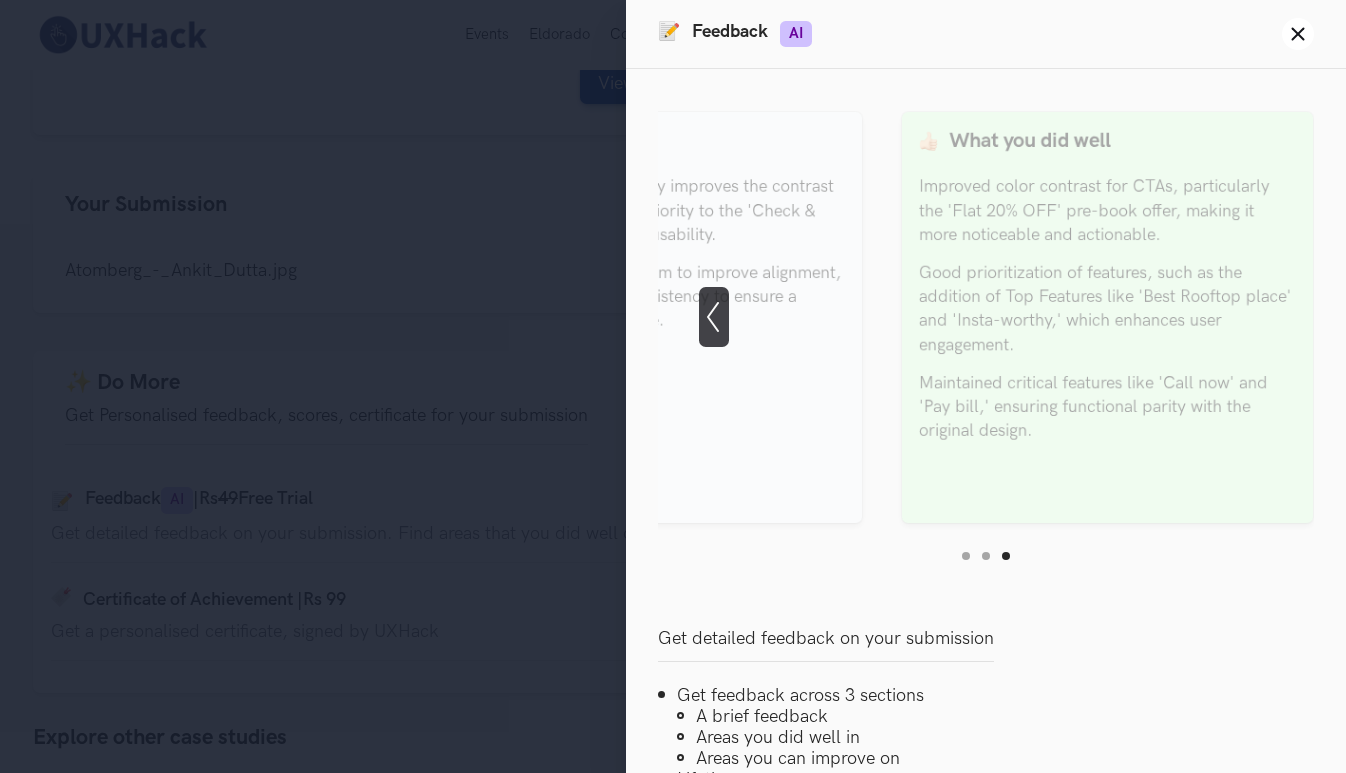 scroll, scrollTop: 1224, scrollLeft: 3, axis: both 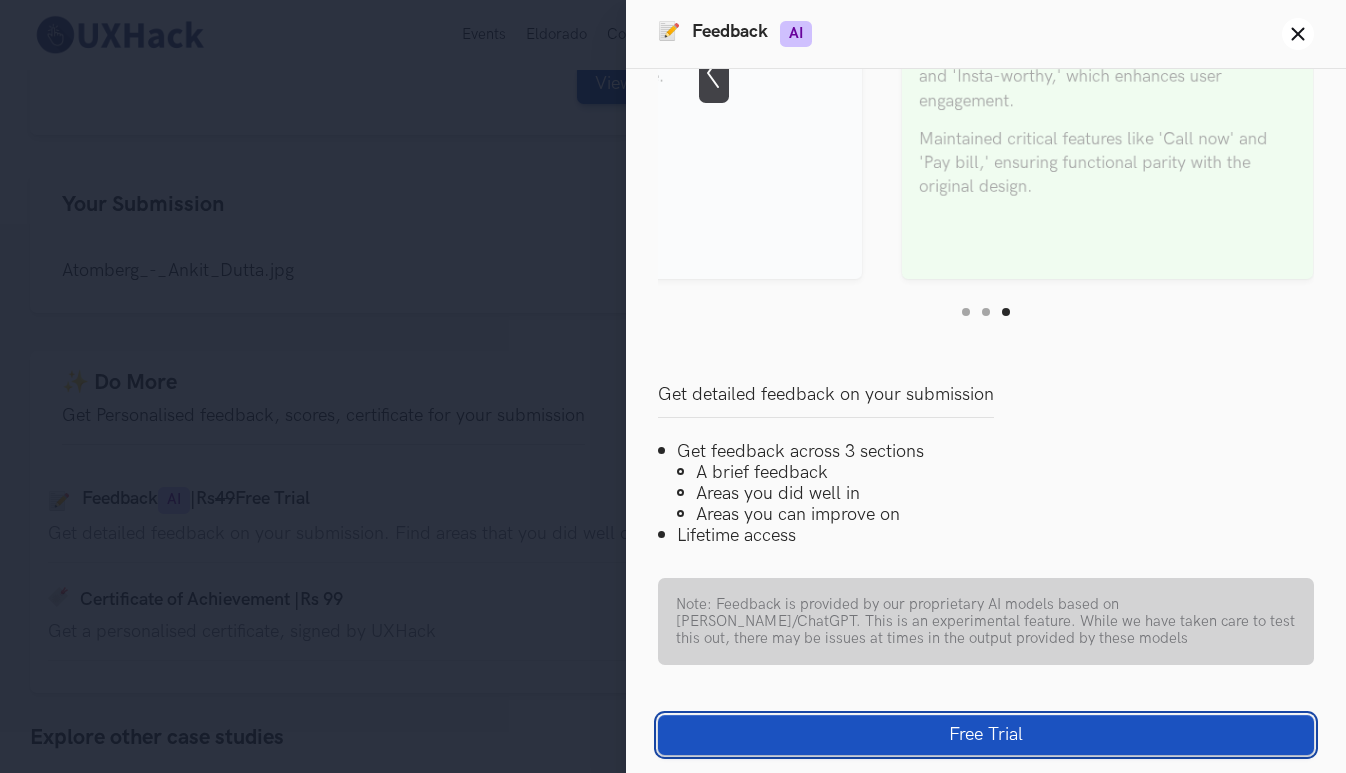 click on "Free Trial" at bounding box center (986, 735) 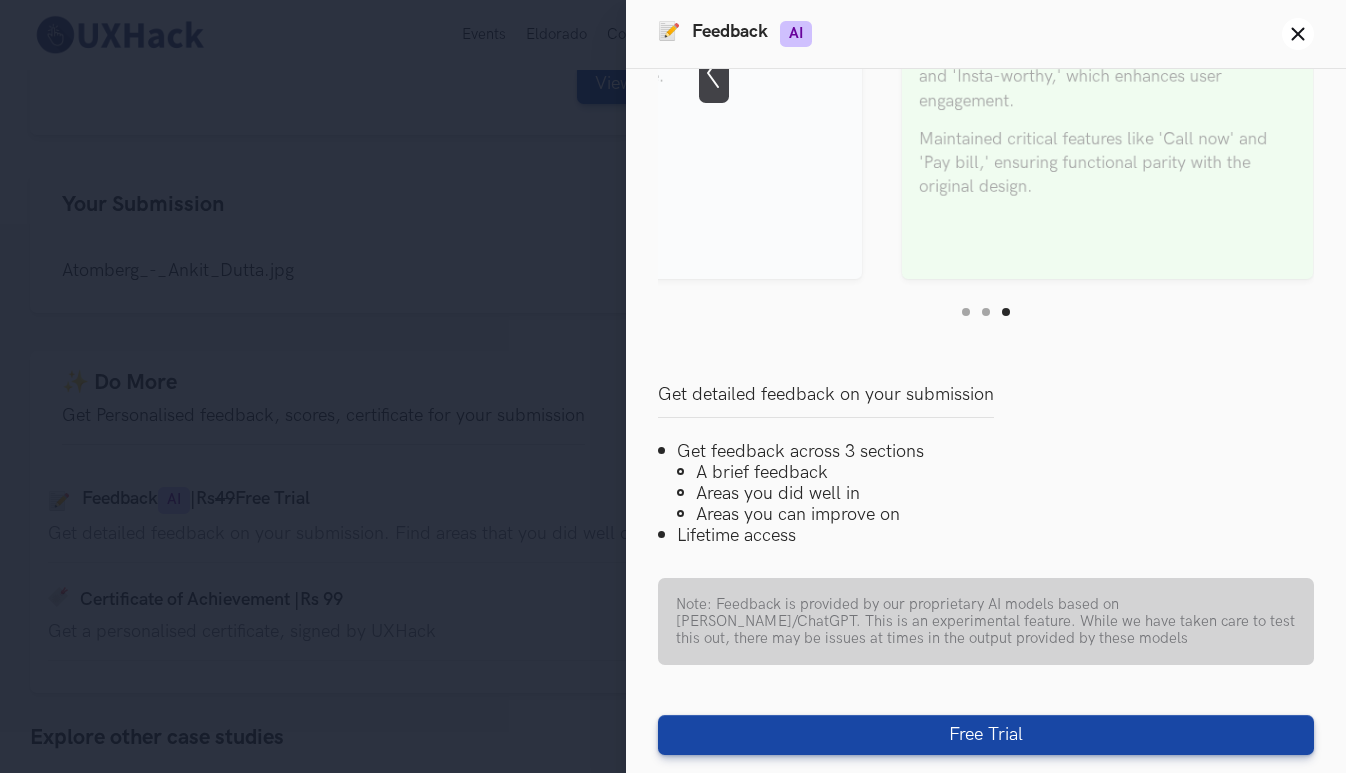 click on "📝 Feedback  AI Close panel" at bounding box center [986, 34] 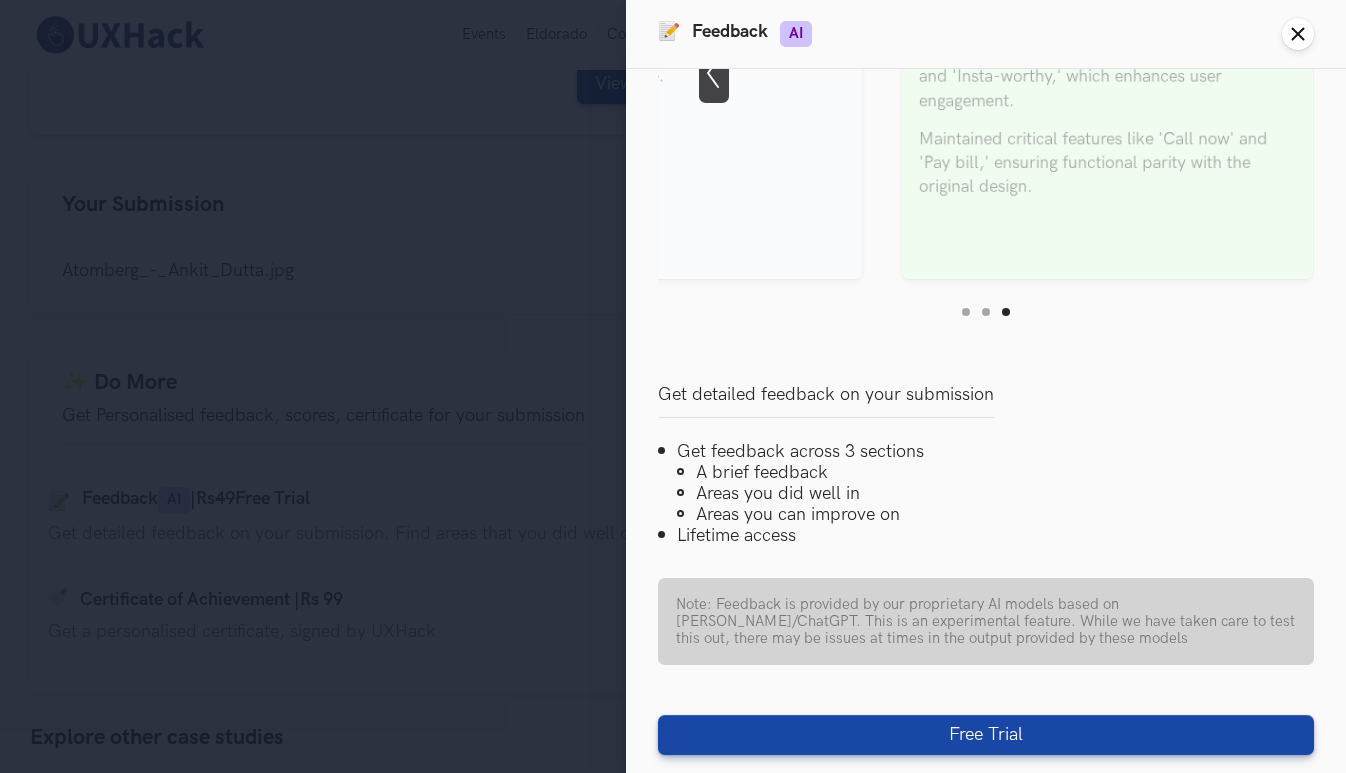 click on "Close panel" 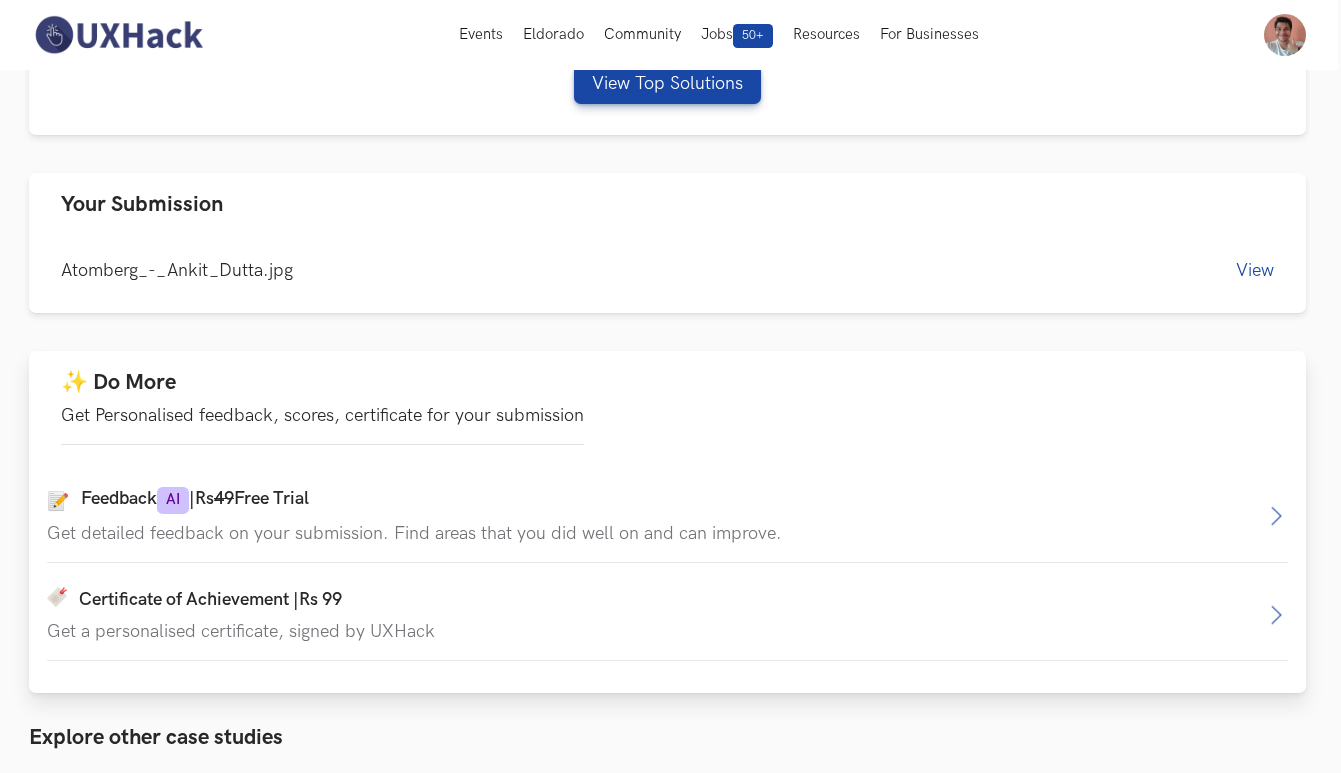 scroll, scrollTop: 1050, scrollLeft: 3, axis: both 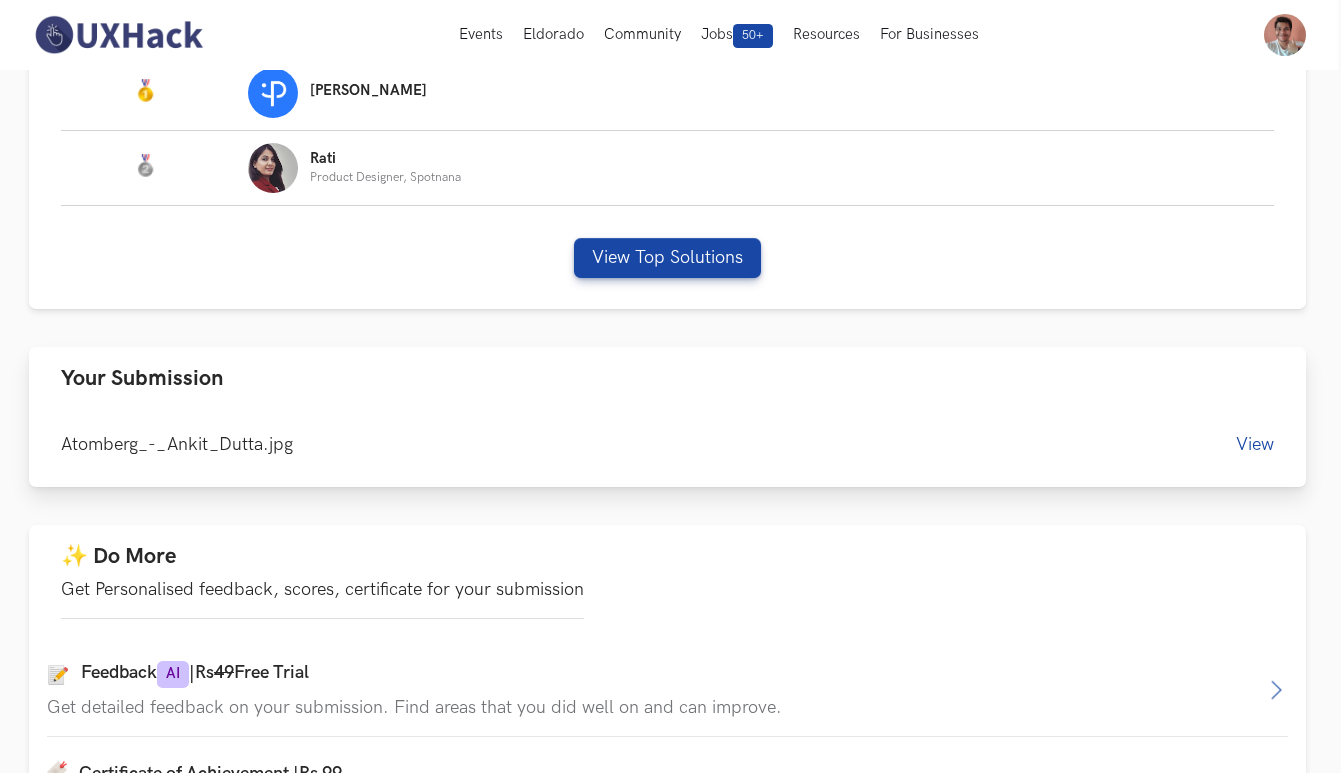 click on "View" at bounding box center [1255, 444] 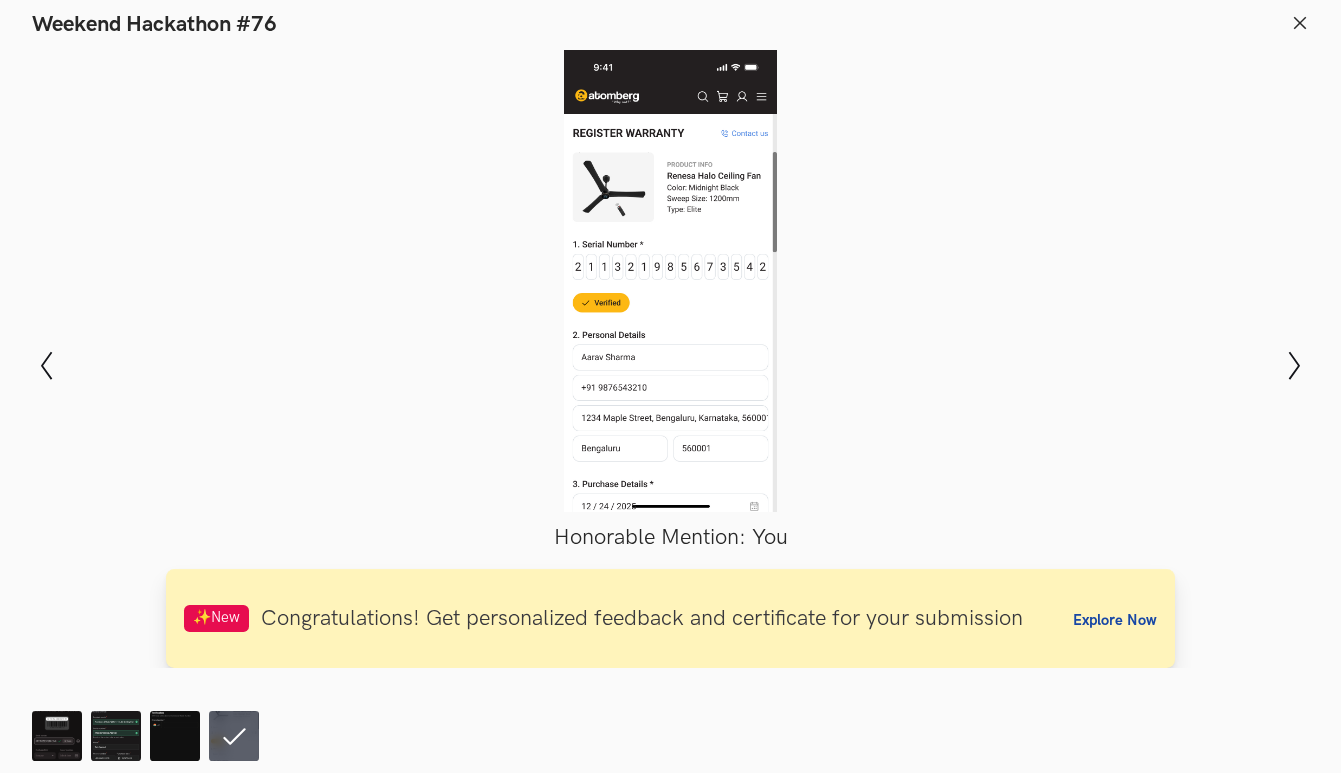 click on "Explore Now" at bounding box center [1115, 620] 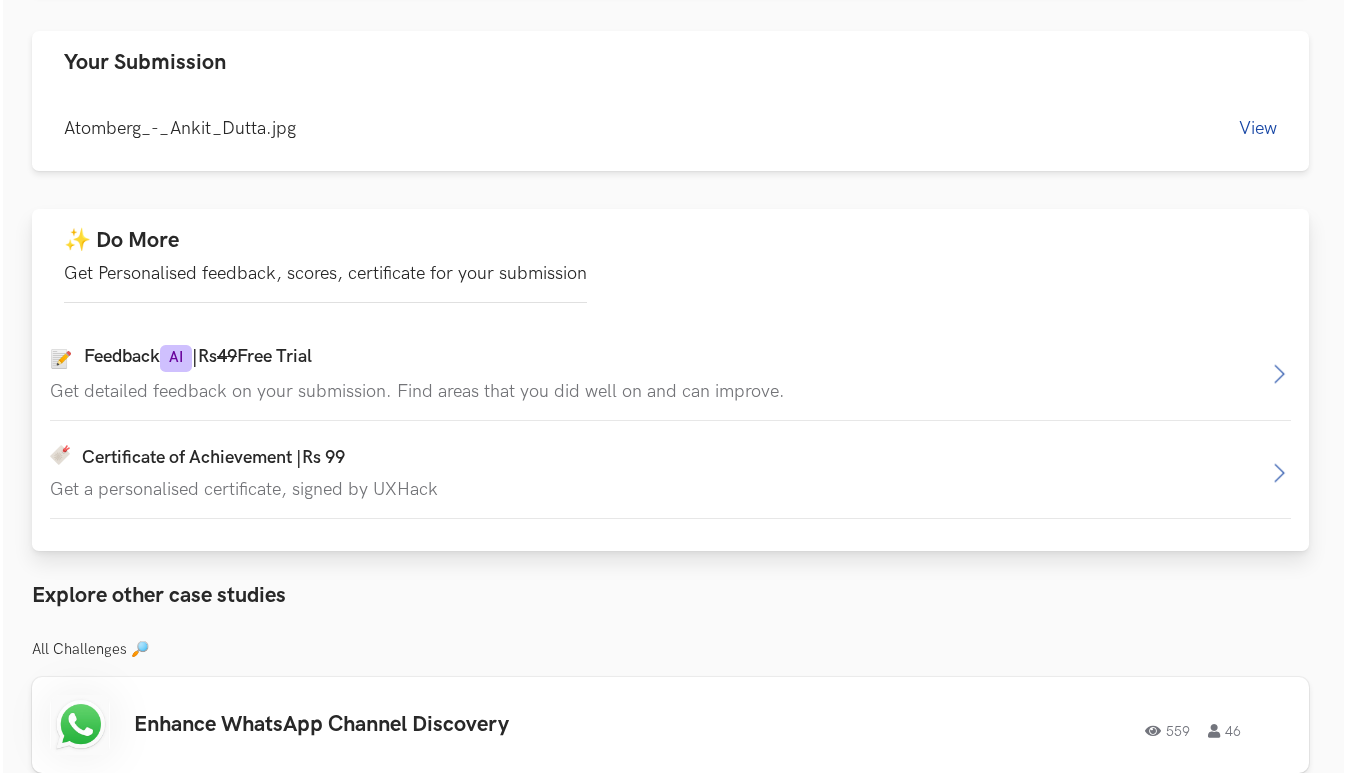 scroll, scrollTop: 1420, scrollLeft: 3, axis: both 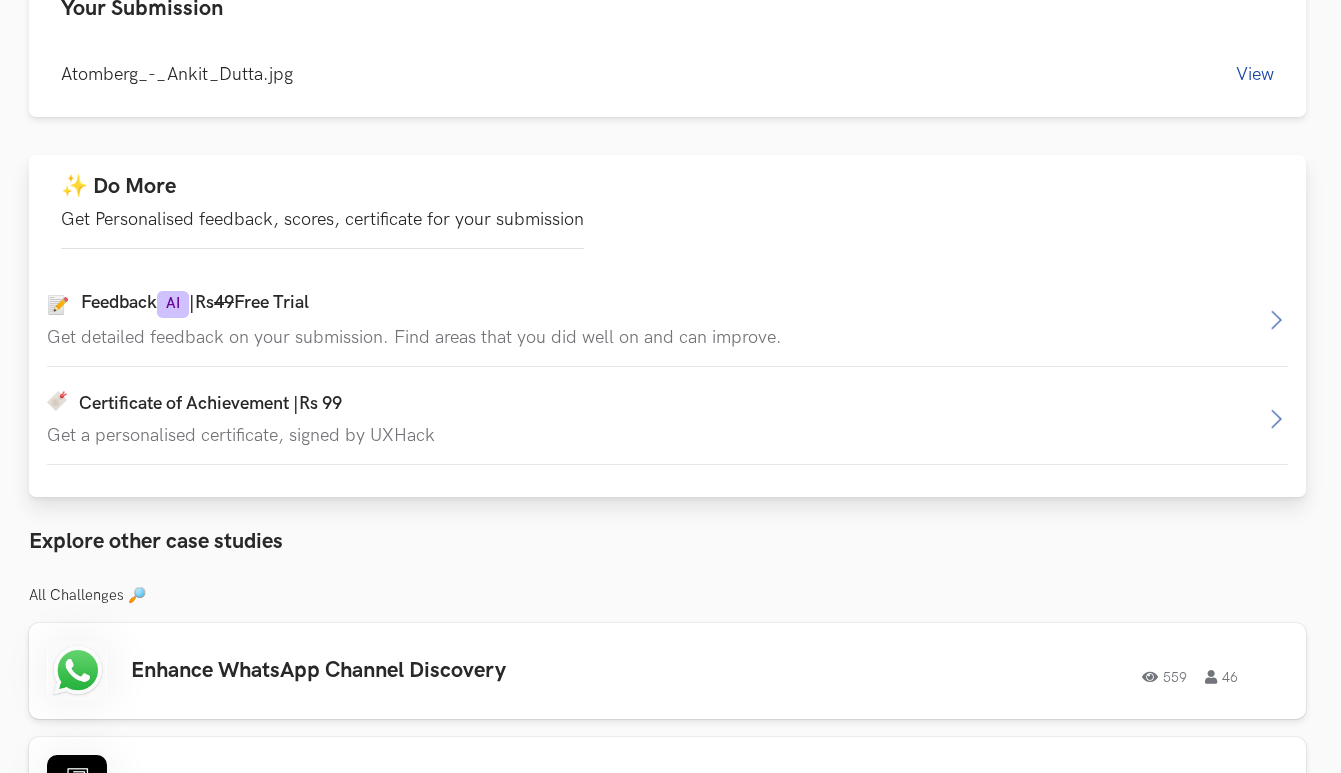 click on "Get detailed feedback on your submission. Find areas that you did well on and can improve." at bounding box center (655, 337) 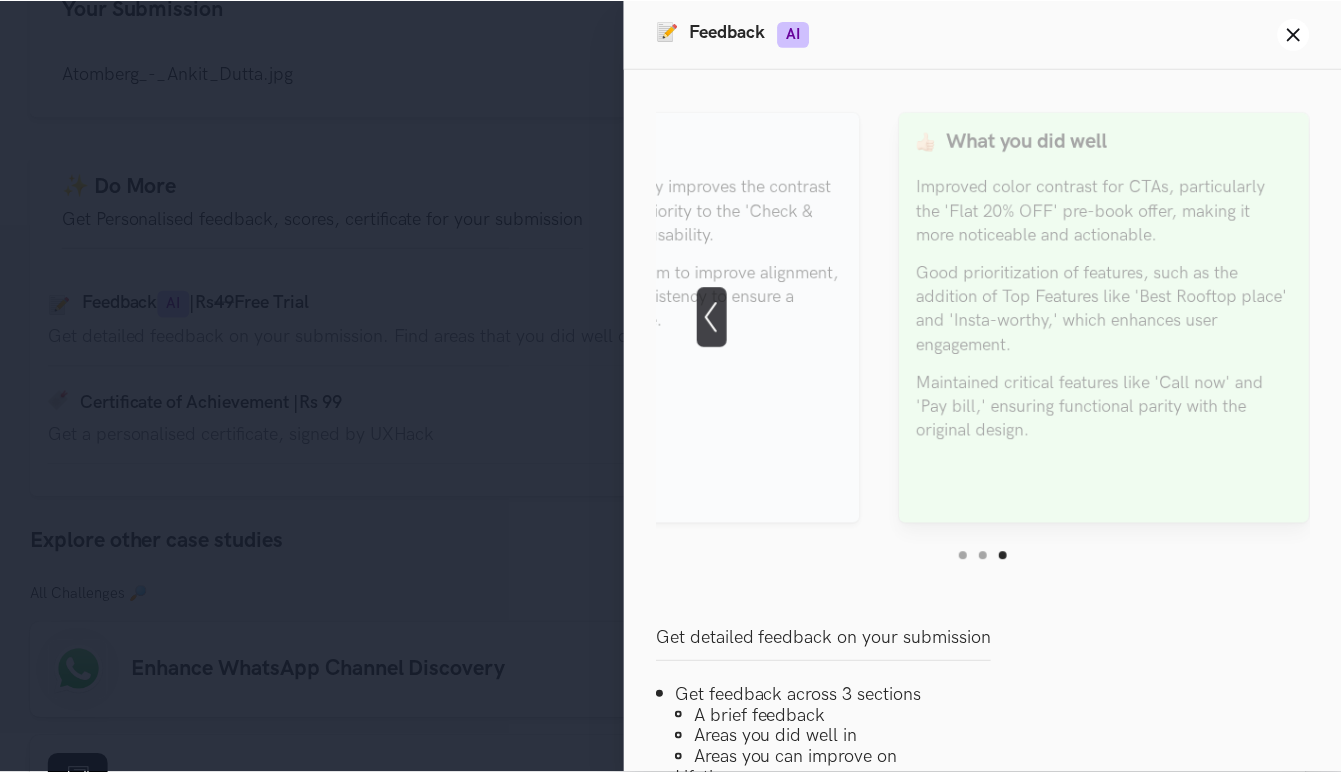 scroll, scrollTop: 246, scrollLeft: 0, axis: vertical 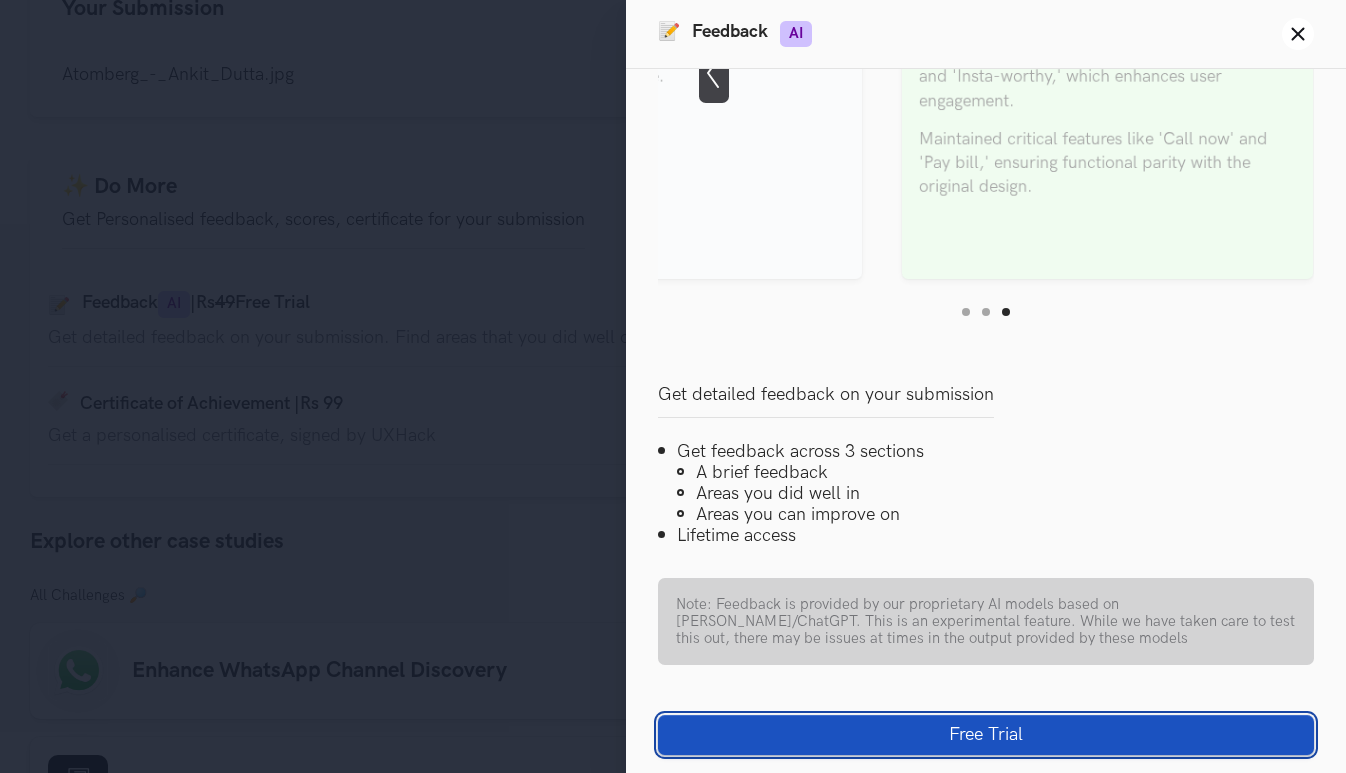 click on "Free Trial" at bounding box center (986, 735) 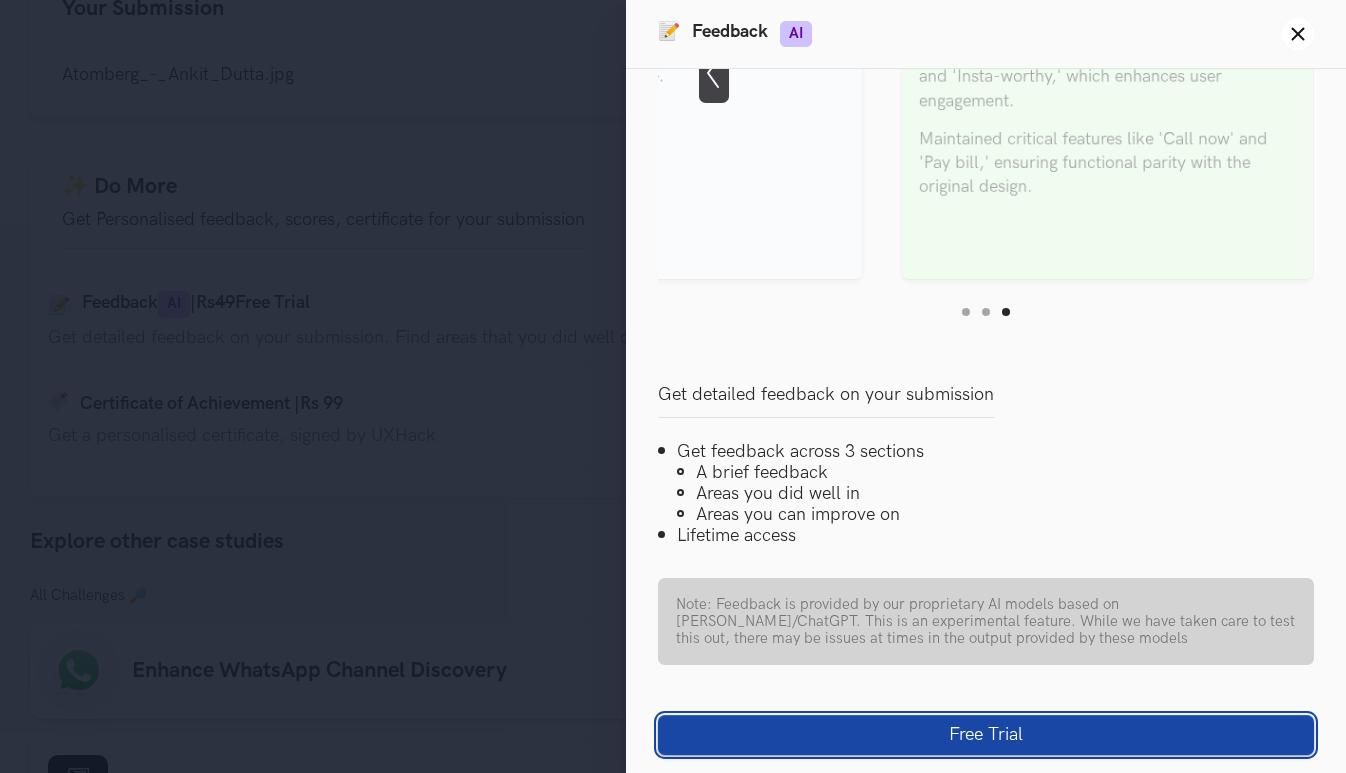 drag, startPoint x: 851, startPoint y: 733, endPoint x: 883, endPoint y: 807, distance: 80.622574 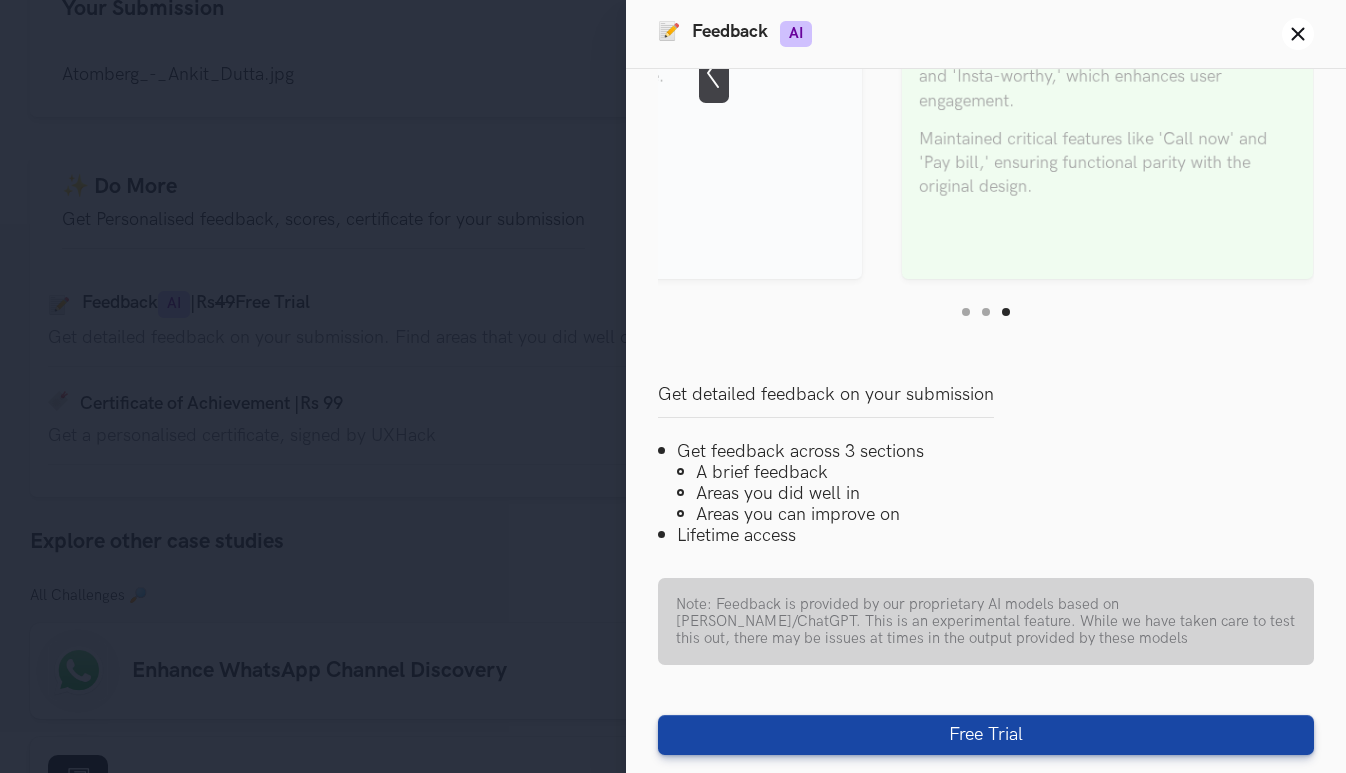 click on "📝 Feedback  AI Close panel Feedback Preview Brief Feedback The submission effectively improves the contrast of key CTAs and adds priority to the 'Check & Book' feature for better usability. However, there is still room to improve alignment, spacing, and design consistency to ensure a seamless user experience. What you did well Improved color contrast for CTAs, particularly the 'Flat 20% OFF' pre-book offer, making it more noticeable and actionable. Good prioritization of features, such as the addition of Top Features like 'Best Rooftop place' and 'Insta-worthy,' which enhances user engagement. Maintained critical features like 'Call now' and 'Pay bill,' ensuring functional parity with the original design. What you can improve Ensure consistent alignment and spacing between elements (e.g., 'Top Features' section and main text) to enhance the overall layout's visual structure. Show previous slide Show next slide Item 3 of 3 1 2 3 Current Item Get detailed feedback on your submission A brief feedback" at bounding box center (673, 386) 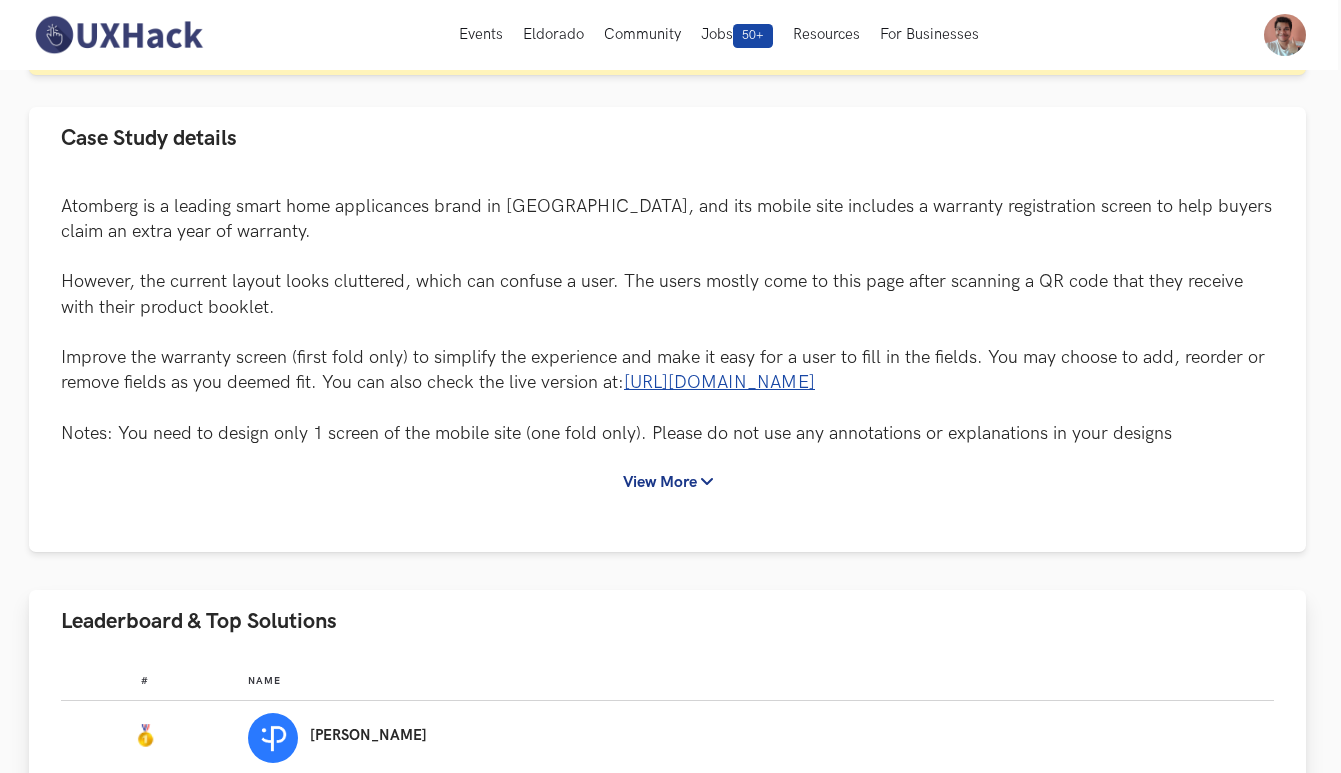 scroll, scrollTop: 437, scrollLeft: 3, axis: both 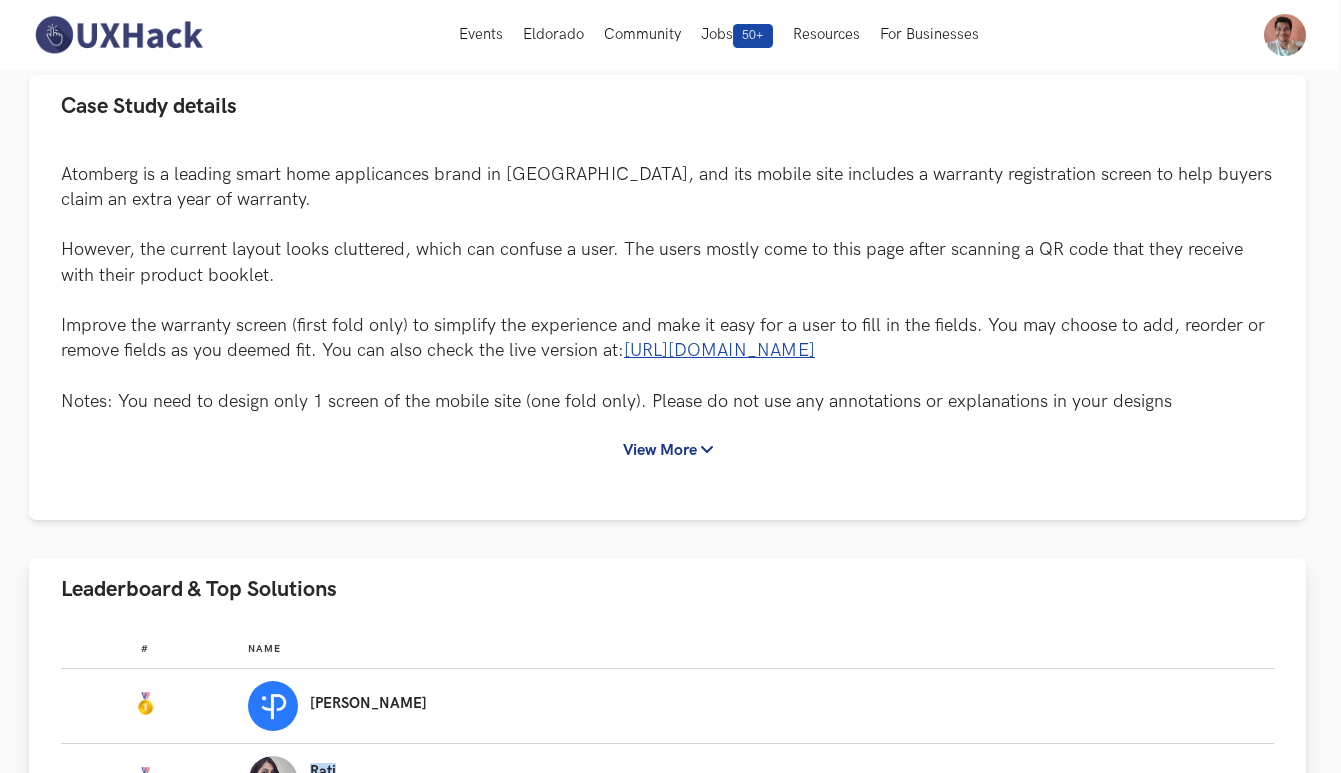drag, startPoint x: 308, startPoint y: 616, endPoint x: 336, endPoint y: 616, distance: 28 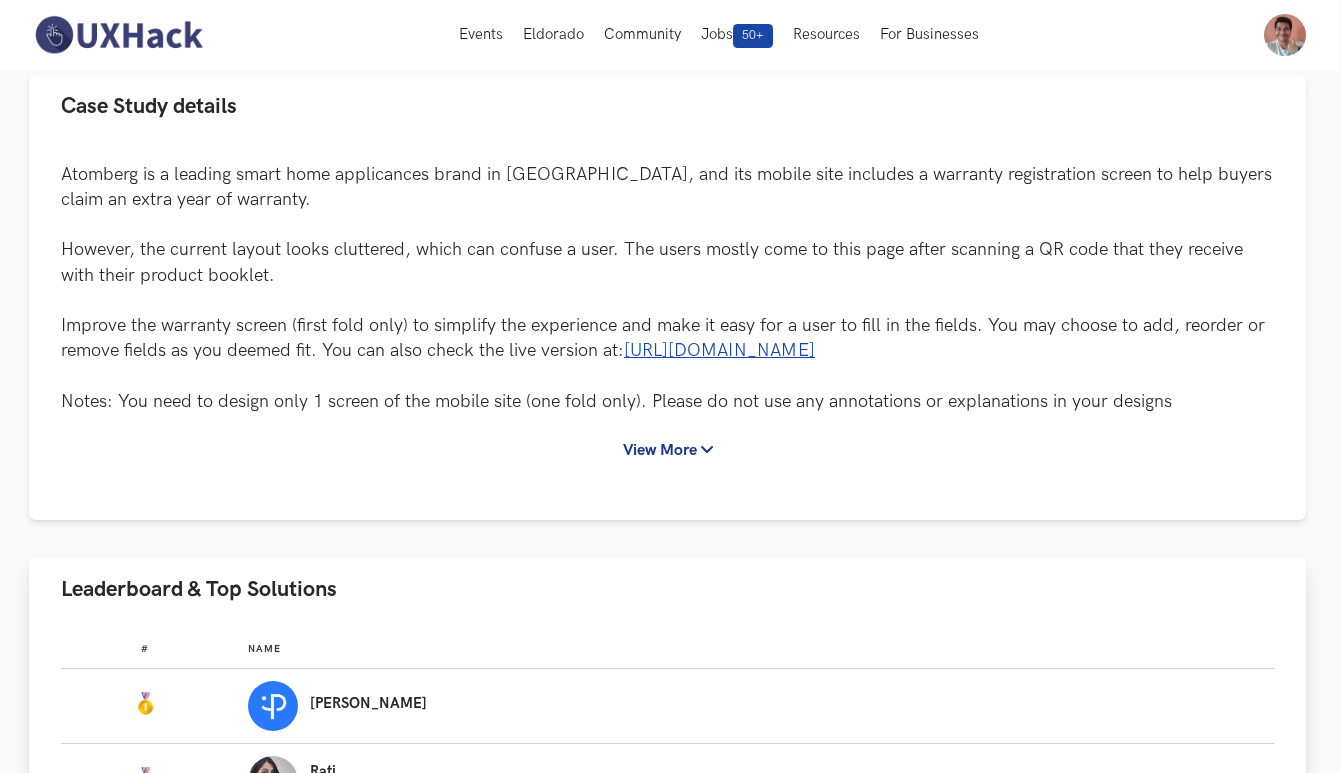 click on "Product Designer, Spotnana" at bounding box center [385, 790] 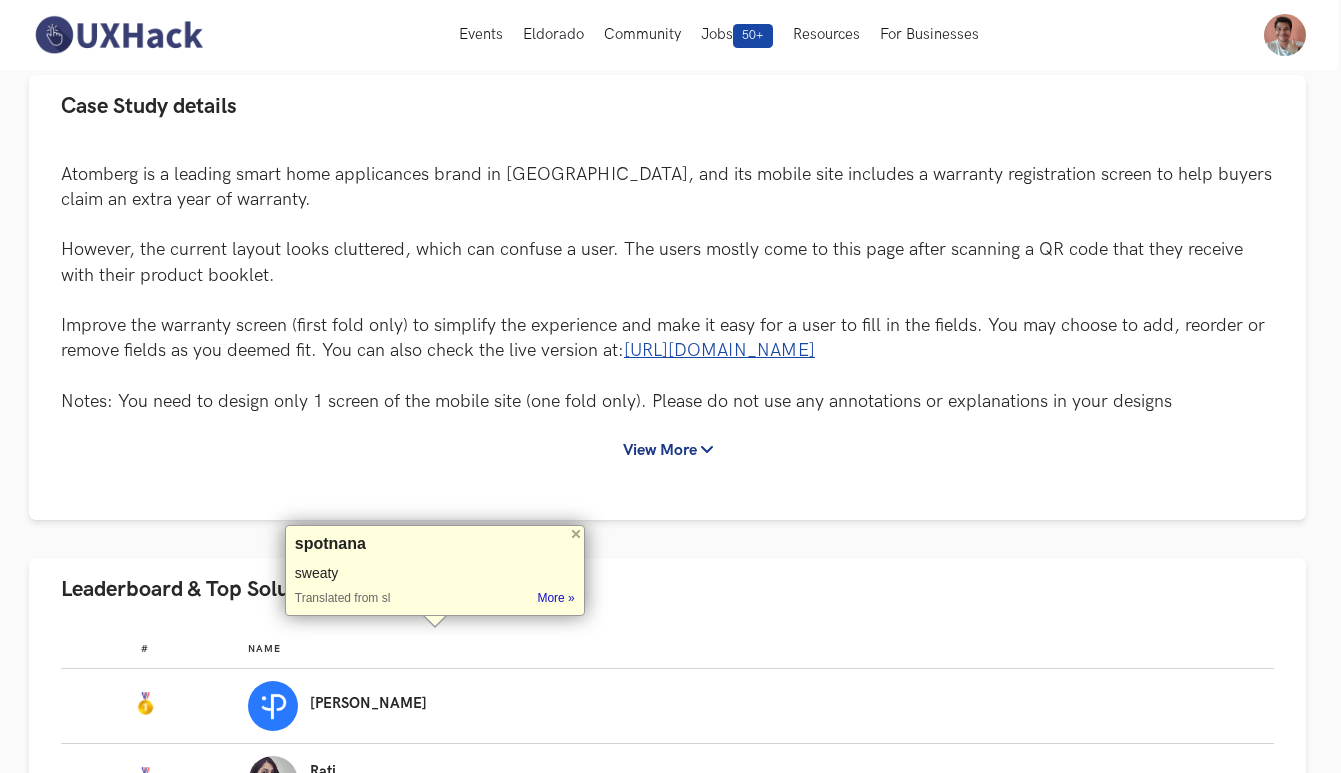 click on "spotnana sweaty Tip: Didn't want this definition pop-up? Try setting a trigger key in  Extension Options . Translated from sl More »" at bounding box center [435, 571] 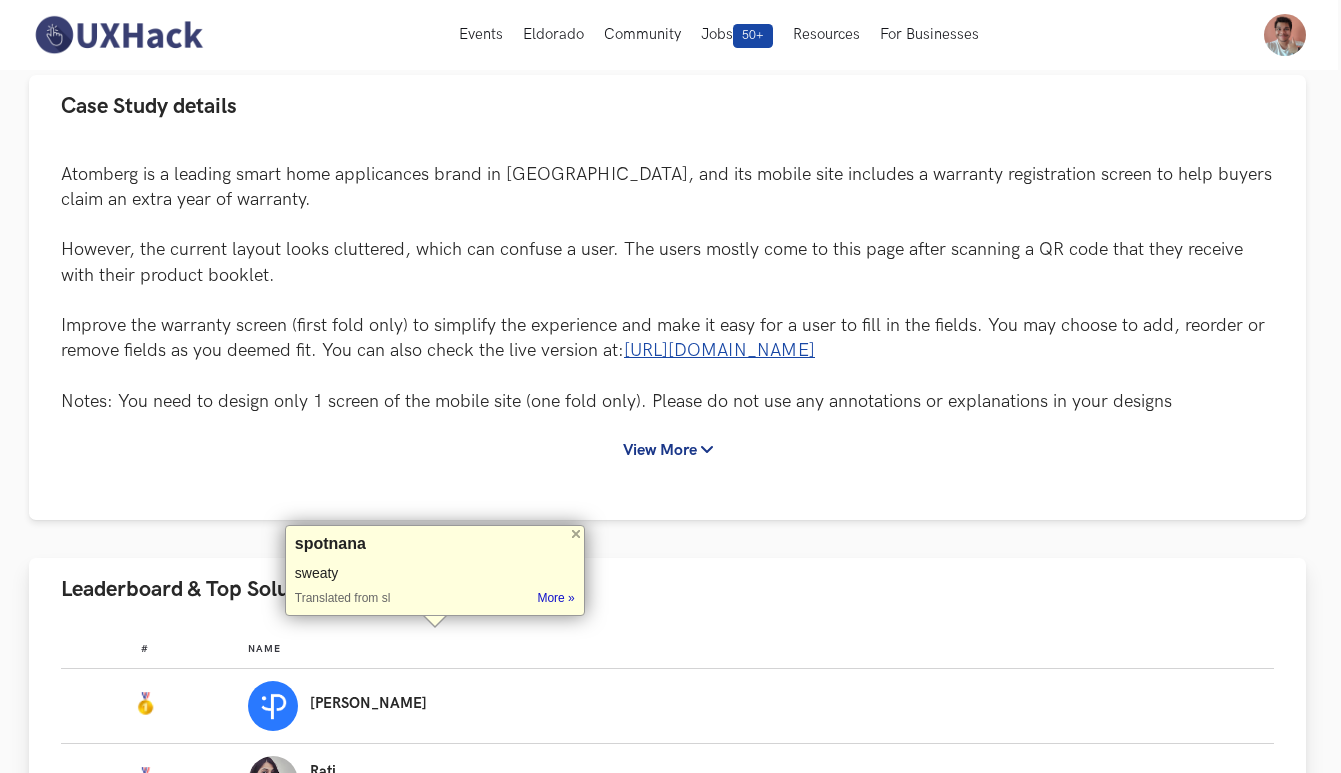 click on "Product Designer, Spotnana" at bounding box center (385, 790) 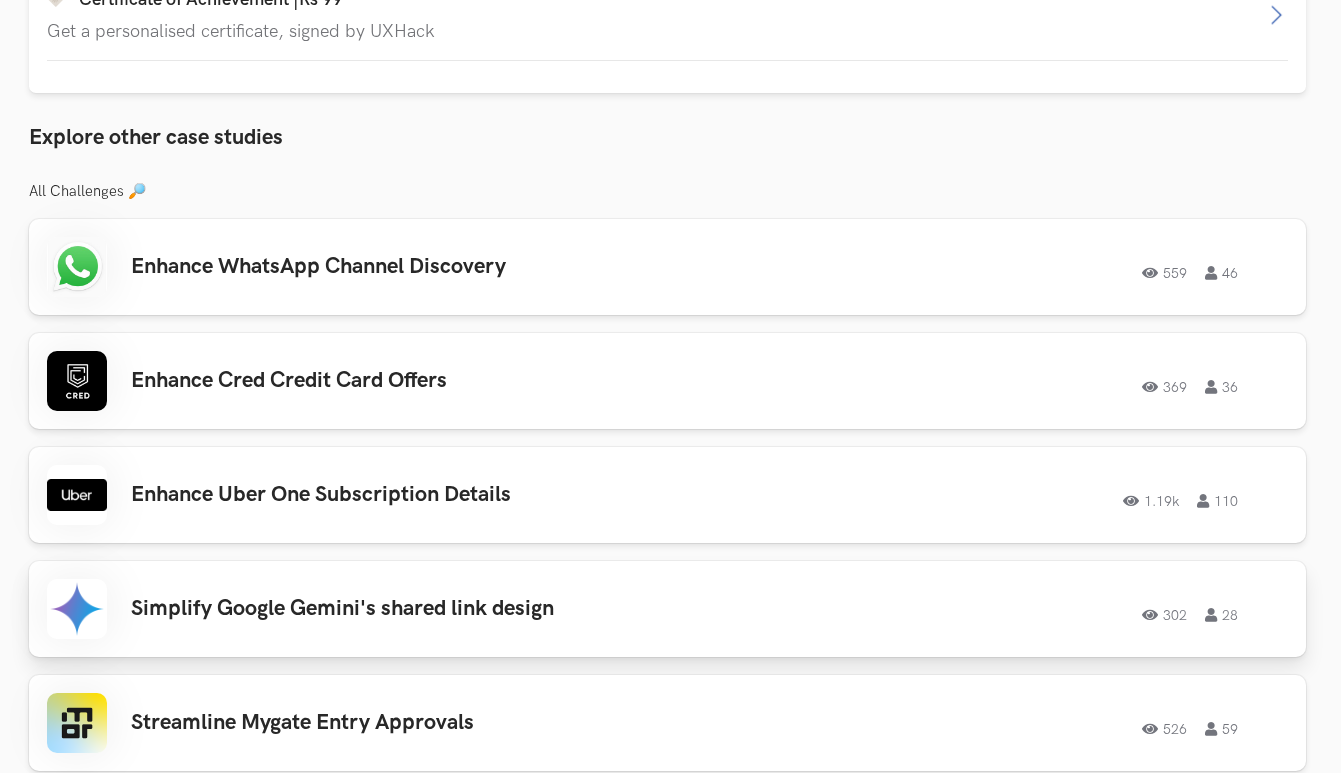 scroll, scrollTop: 1786, scrollLeft: 3, axis: both 